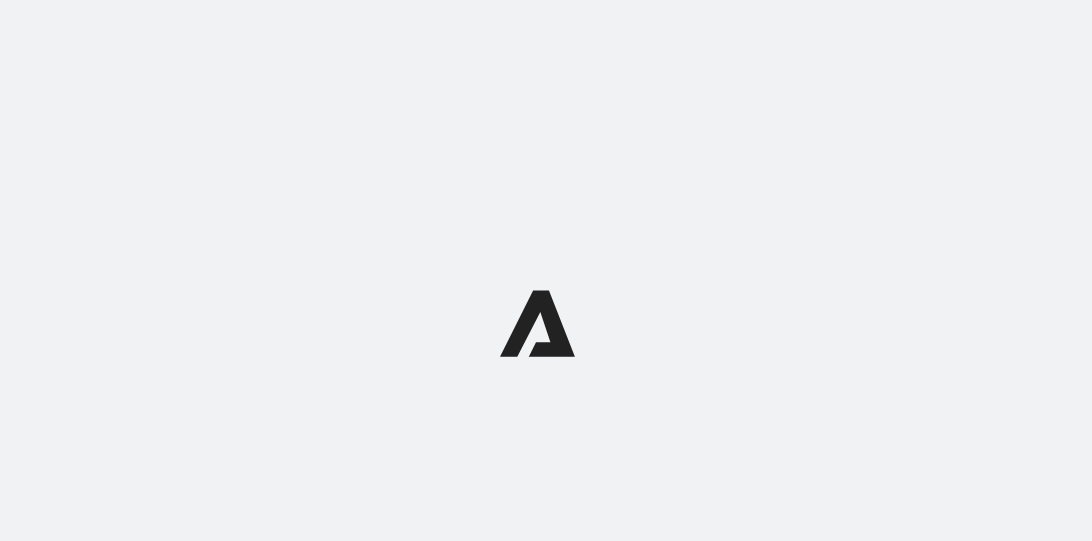 scroll, scrollTop: 0, scrollLeft: 0, axis: both 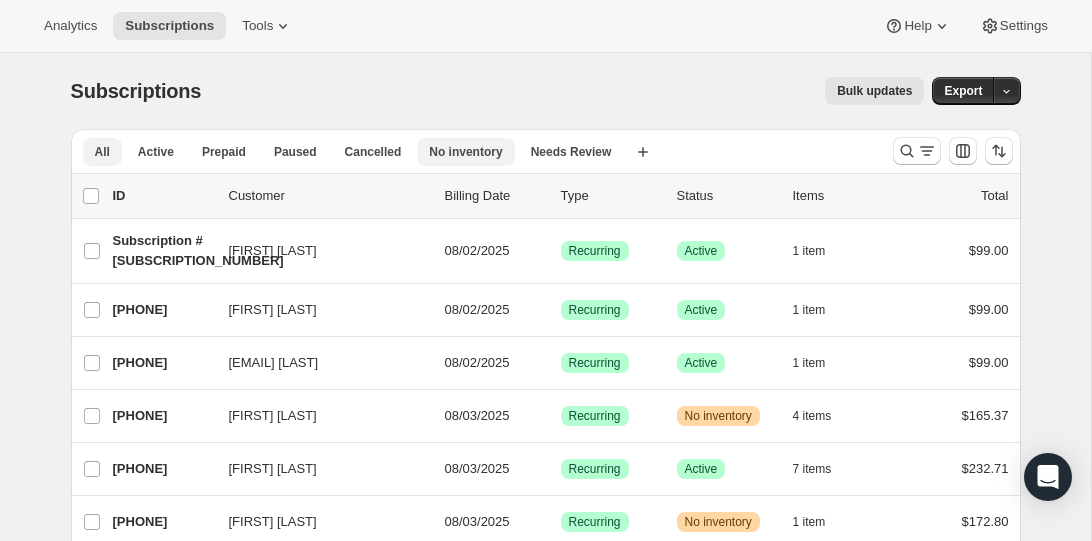 click on "No inventory" at bounding box center [465, 152] 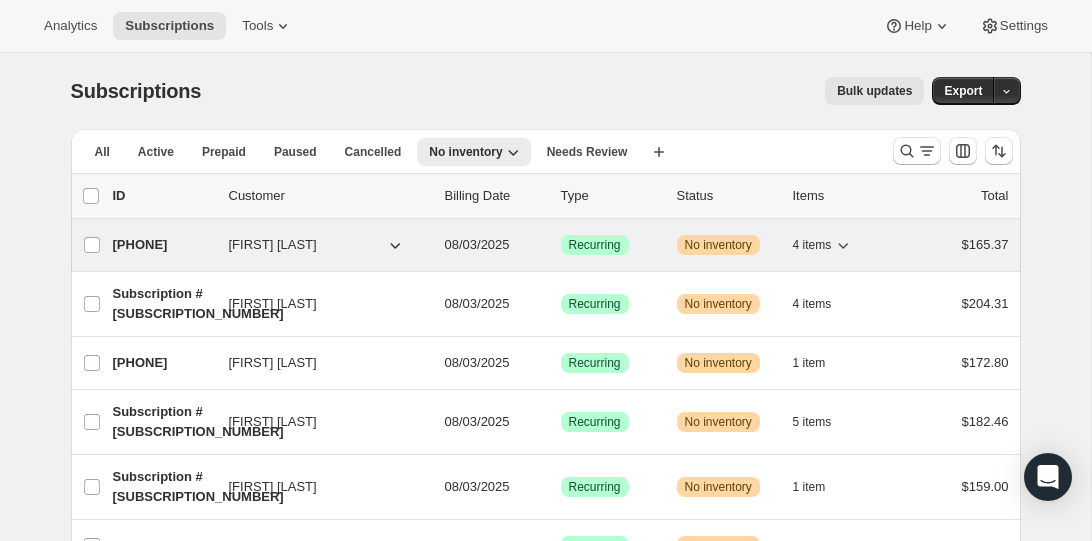 click on "[PHONE]" at bounding box center [163, 245] 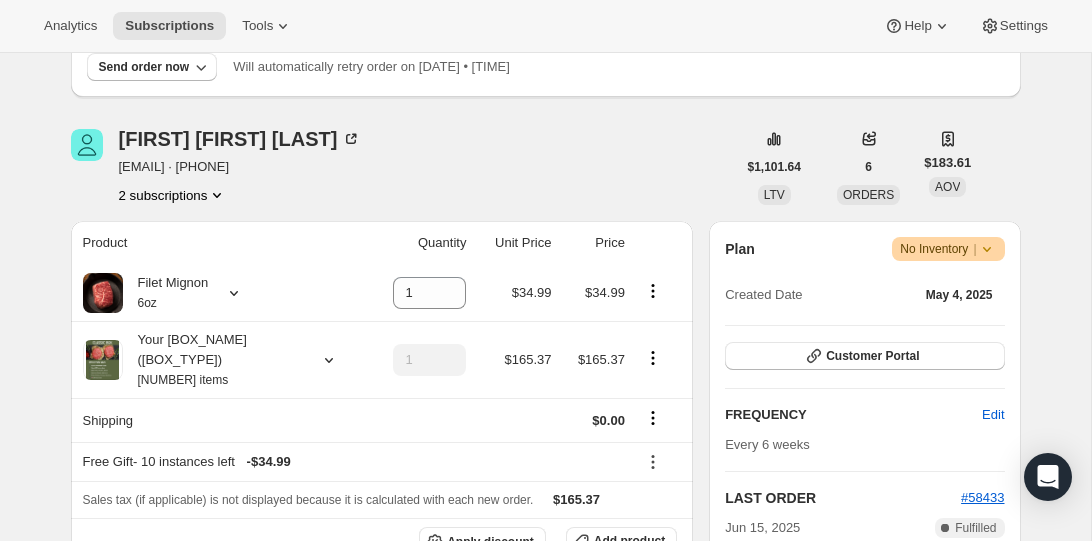scroll, scrollTop: 213, scrollLeft: 0, axis: vertical 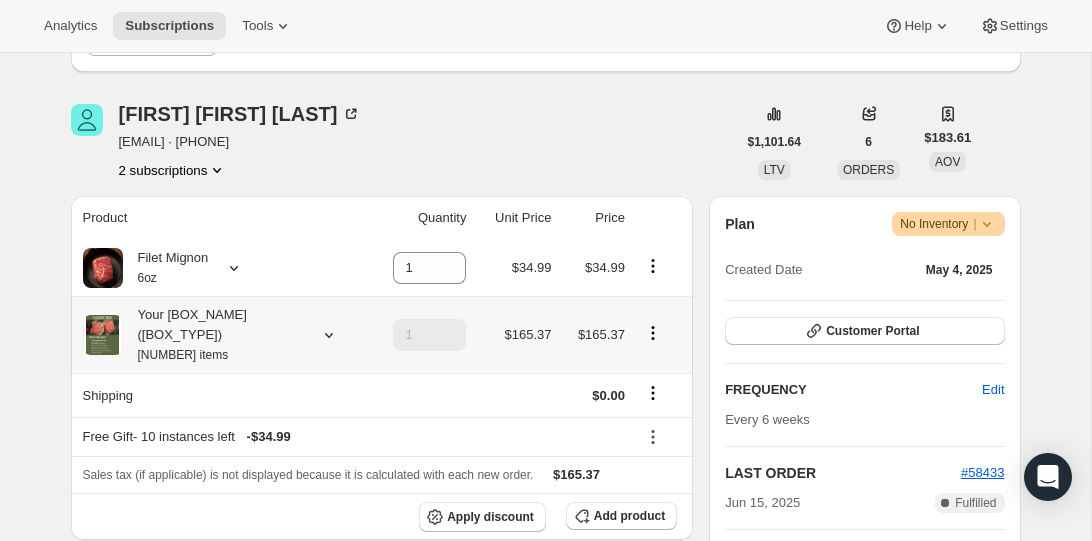 click 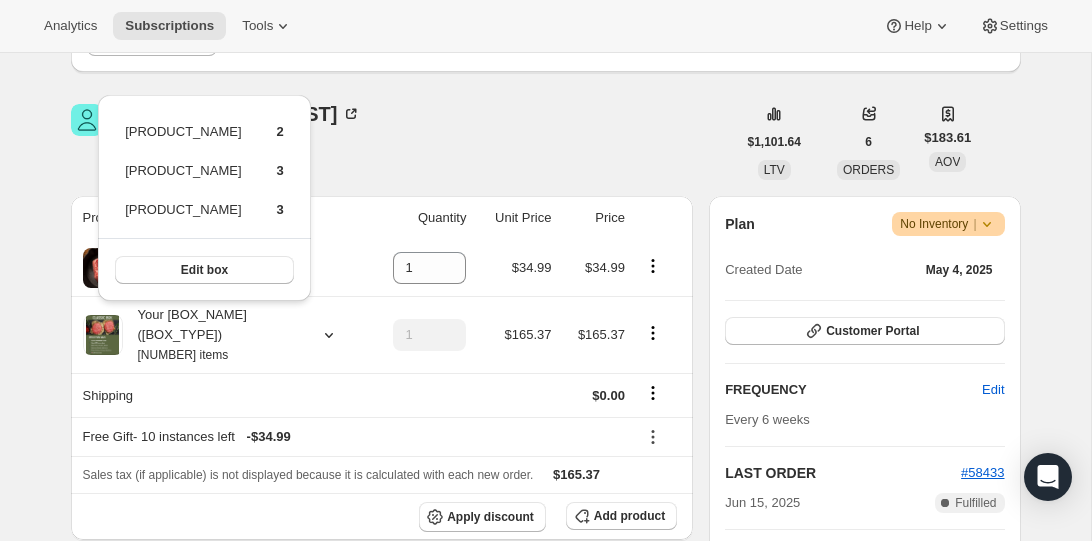 click on "[FIRST]   [LAST] [EMAIL] · [PHONE] [NUMBER] subscriptions" at bounding box center (403, 142) 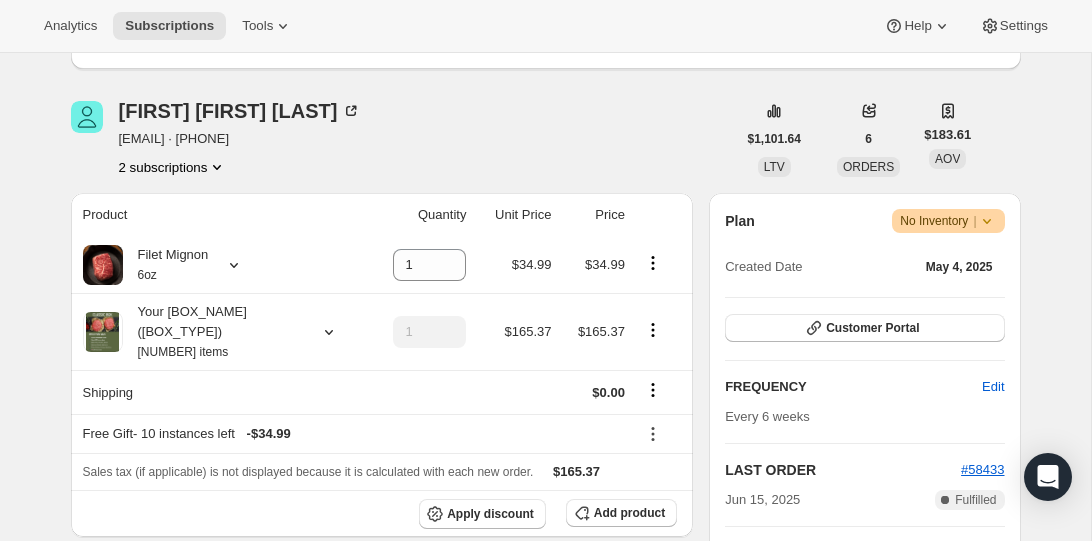 scroll, scrollTop: 0, scrollLeft: 0, axis: both 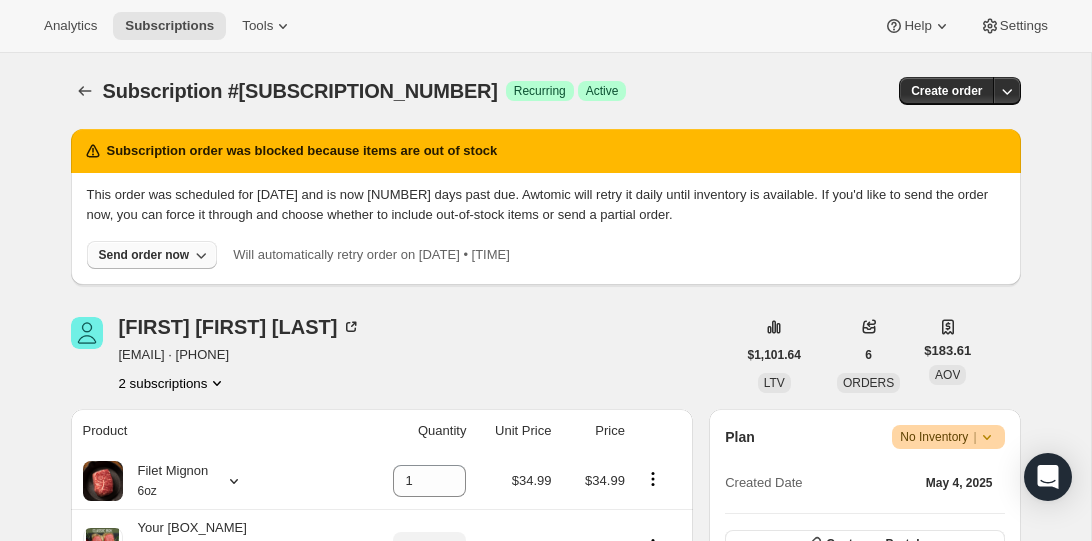 click 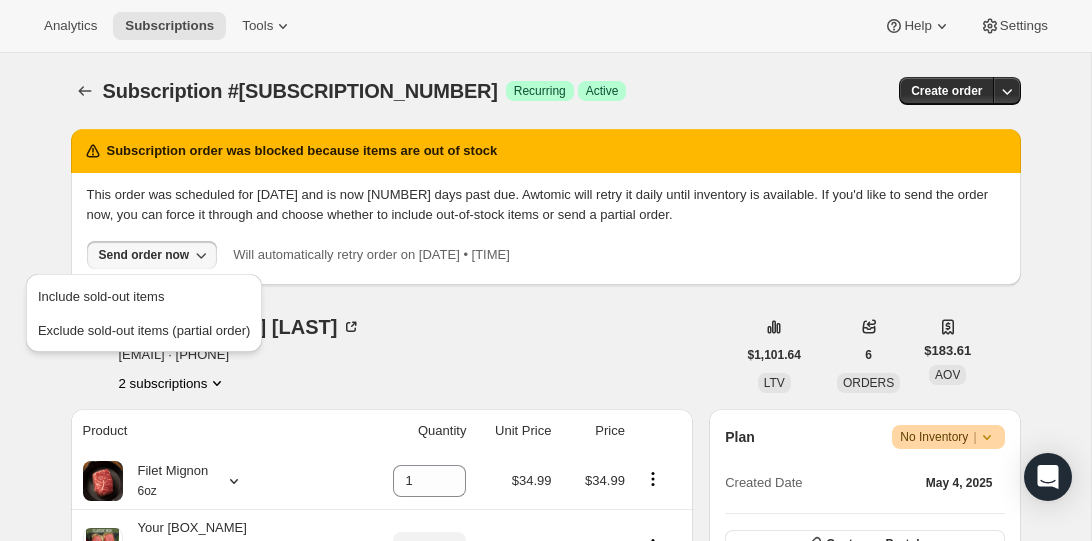 click on "[FIRST]   [LAST] [EMAIL] · [PHONE] [NUMBER] subscriptions" at bounding box center [403, 355] 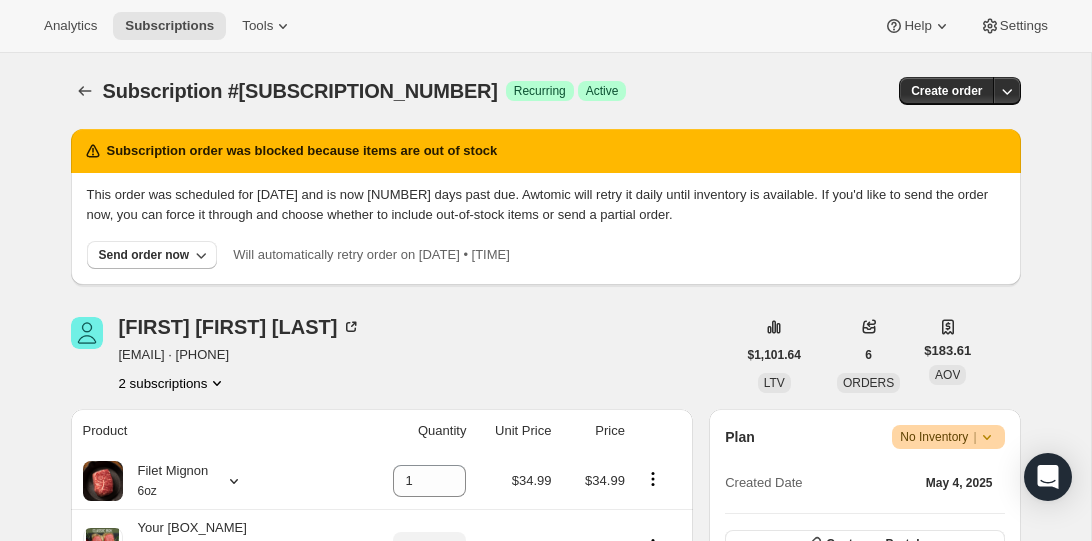 scroll, scrollTop: 139, scrollLeft: 0, axis: vertical 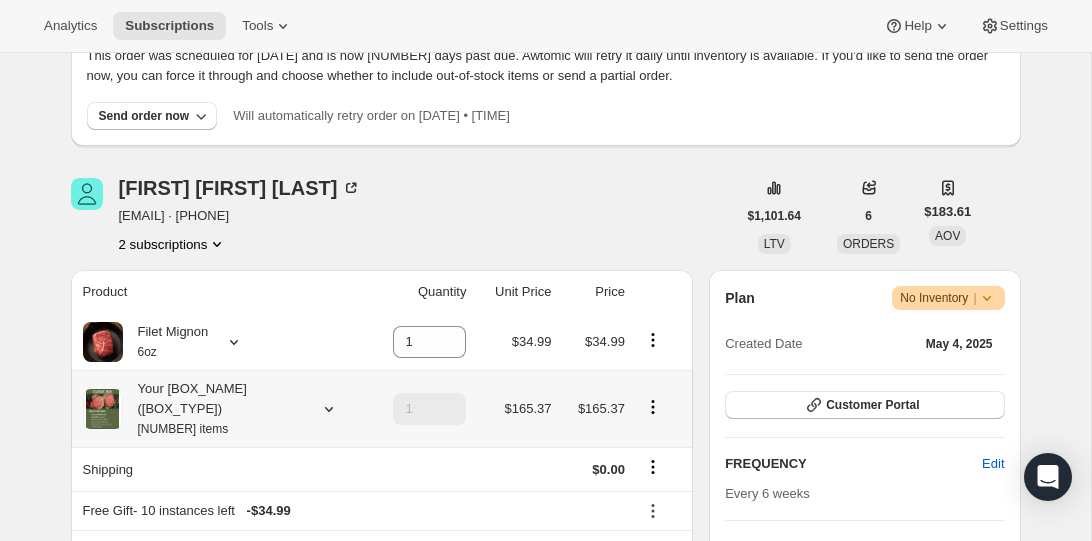 click 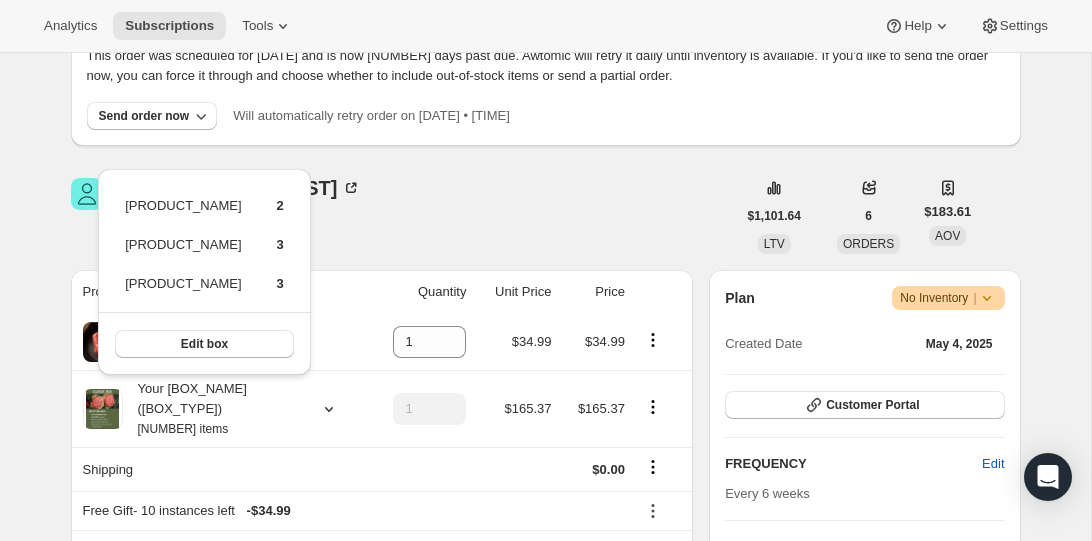 click on "[FIRST]   [LAST] [EMAIL] · [PHONE] [NUMBER] subscriptions" at bounding box center [403, 216] 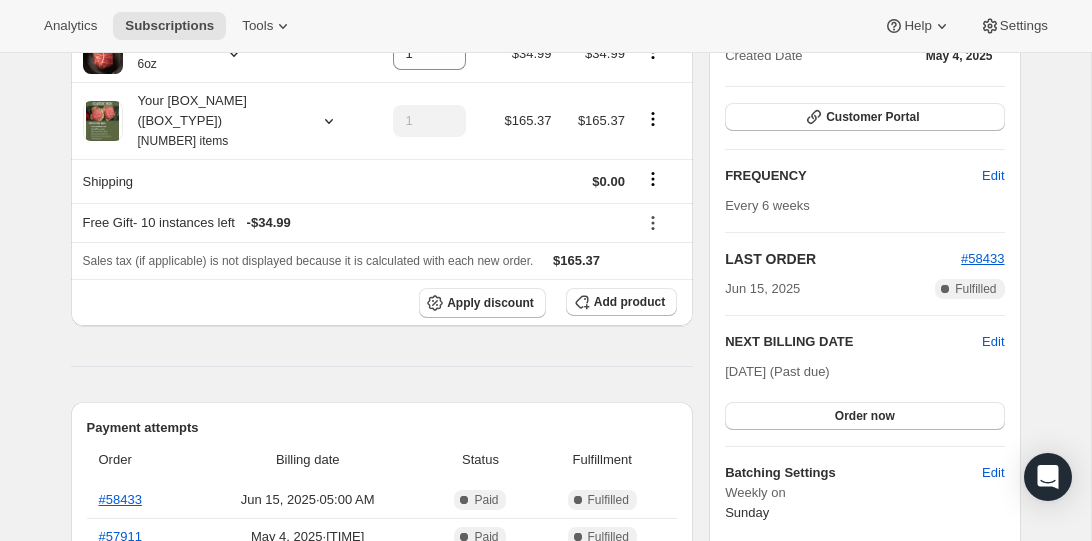 scroll, scrollTop: 483, scrollLeft: 0, axis: vertical 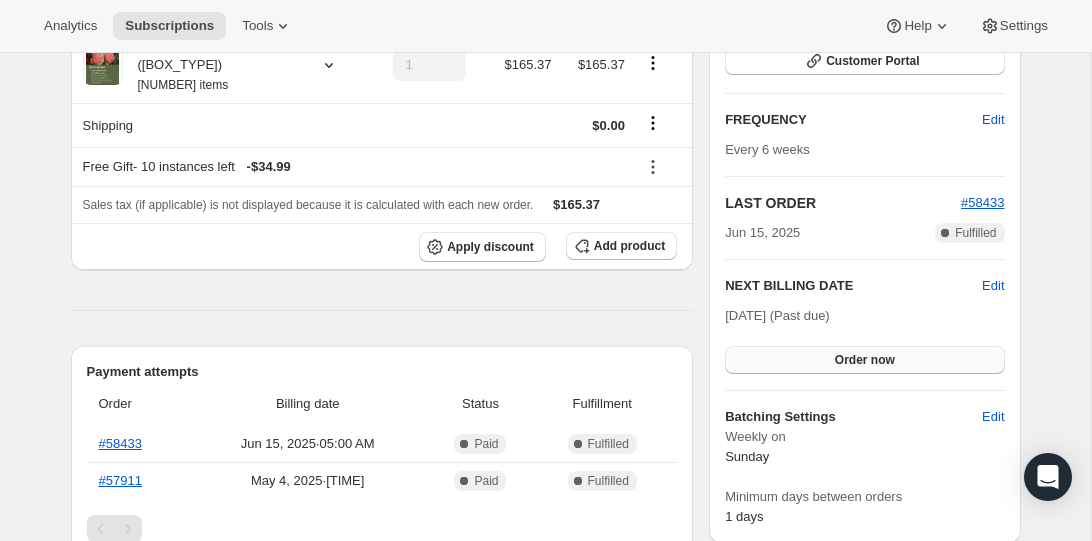 click on "Order now" at bounding box center [865, 360] 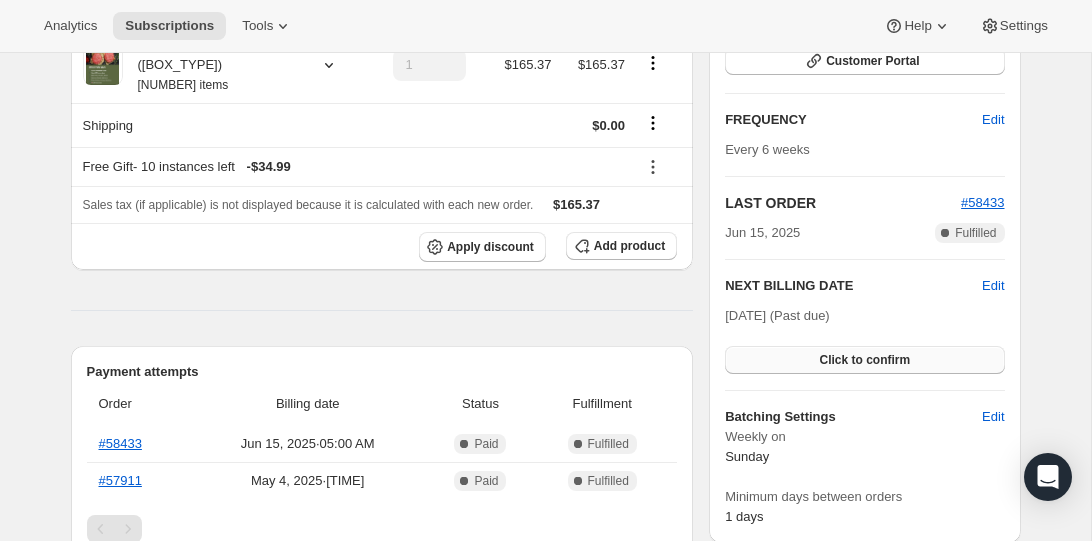 click on "Click to confirm" at bounding box center (864, 360) 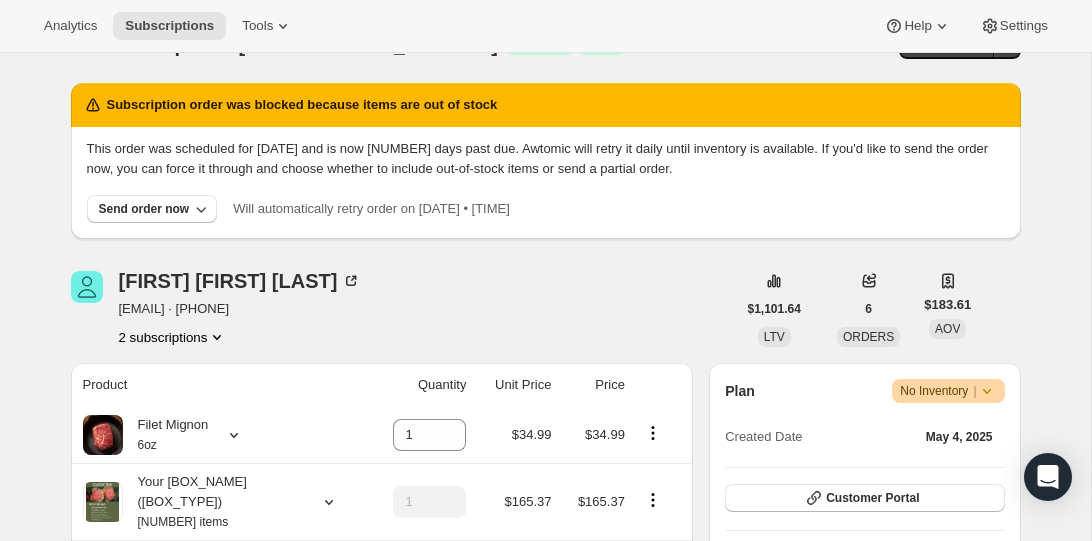 scroll, scrollTop: 96, scrollLeft: 0, axis: vertical 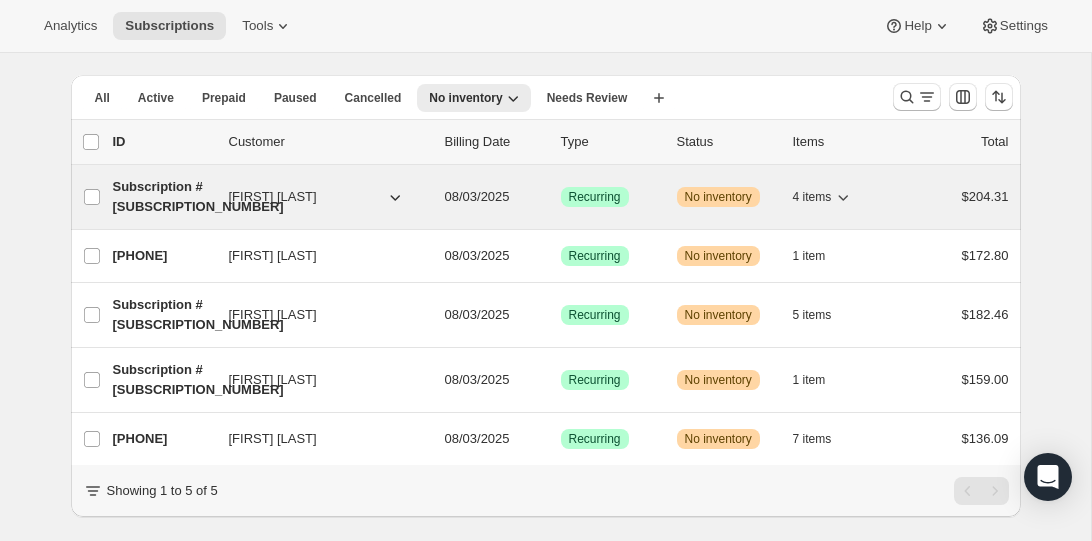 click on "Subscription #[SUBSCRIPTION_NUMBER]" at bounding box center (163, 197) 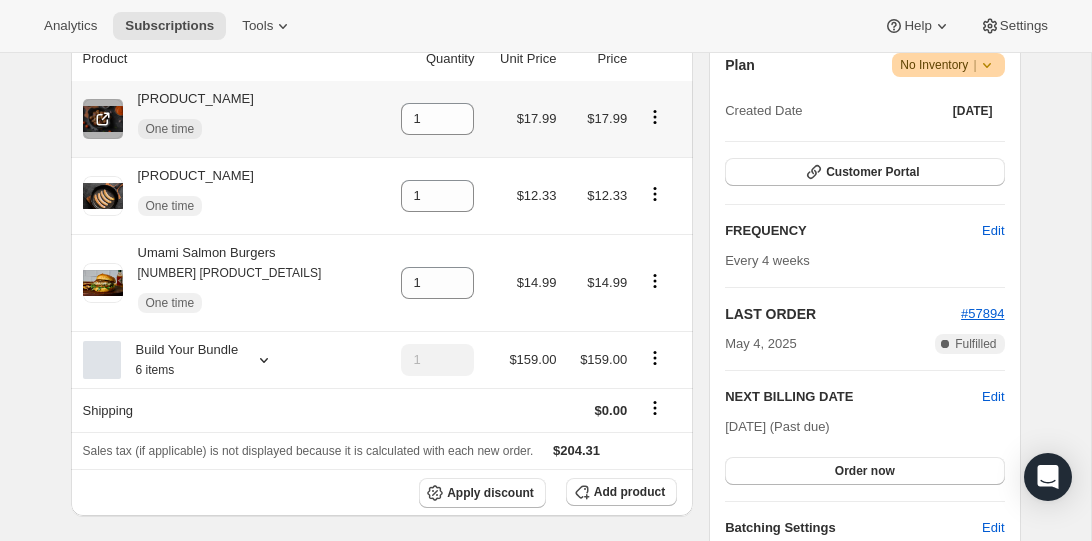 scroll, scrollTop: 419, scrollLeft: 0, axis: vertical 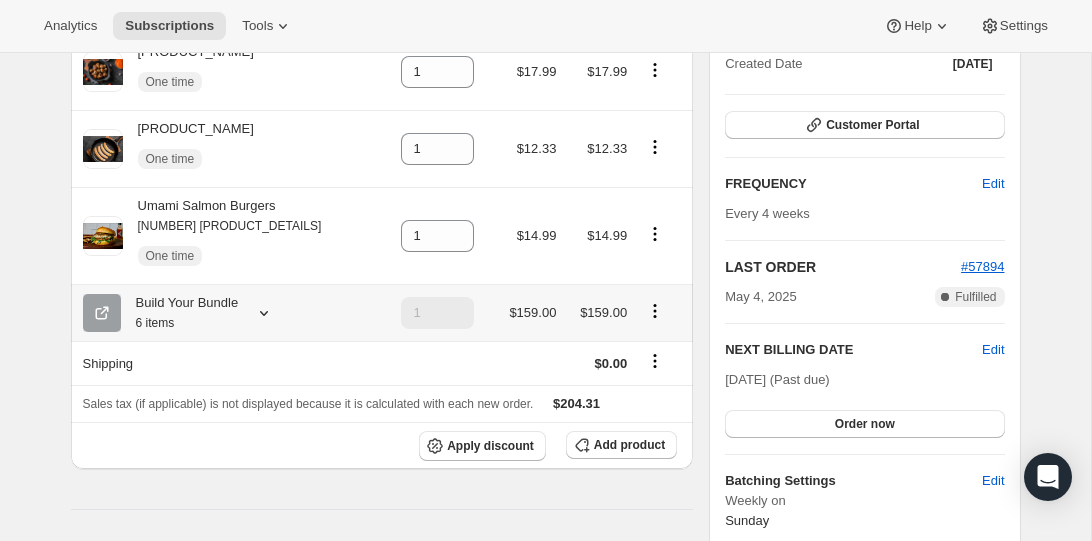 click 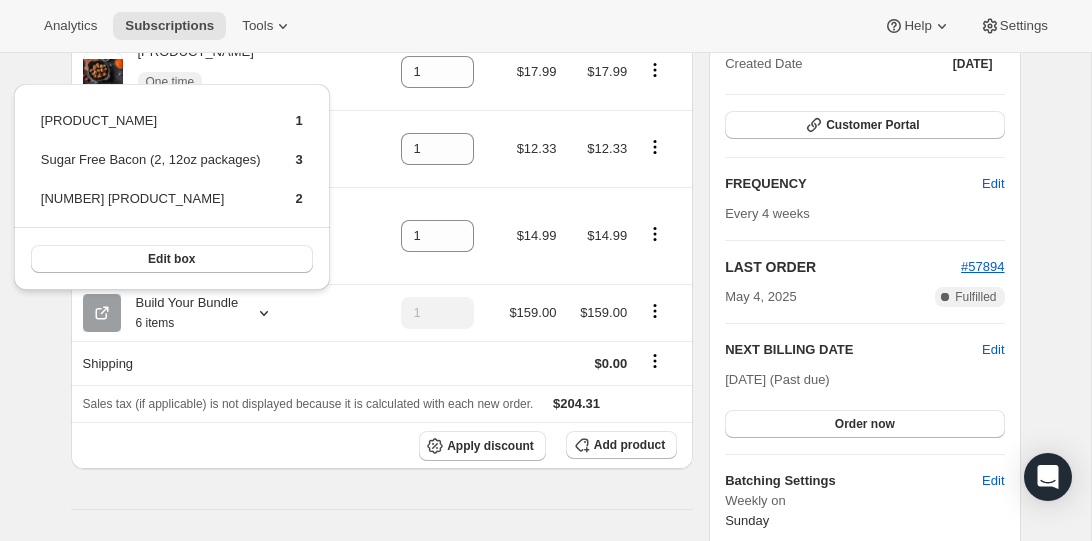 click on "Analytics Subscriptions Tools Help Settings" at bounding box center [546, 26] 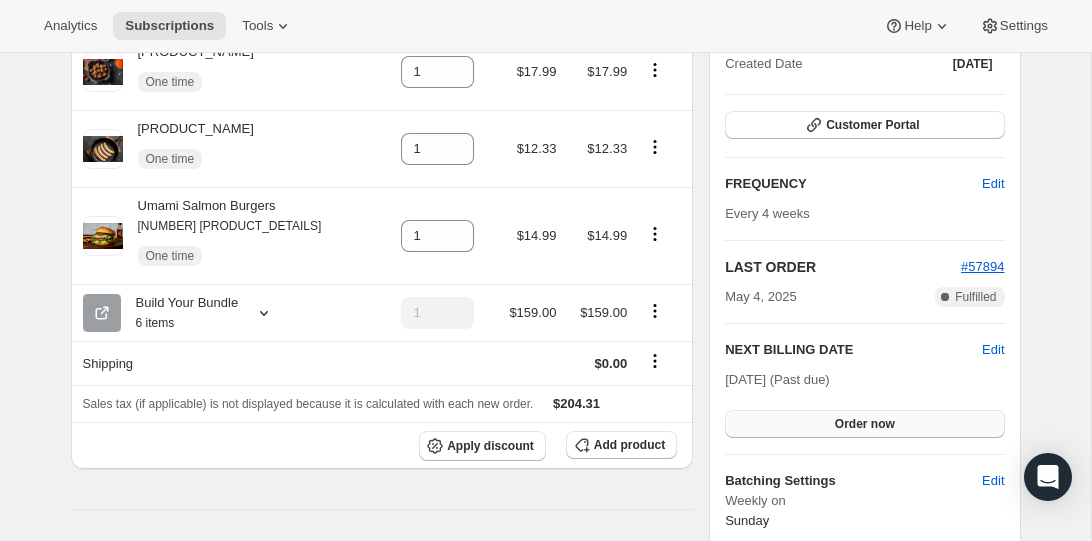 click on "Order now" at bounding box center (865, 424) 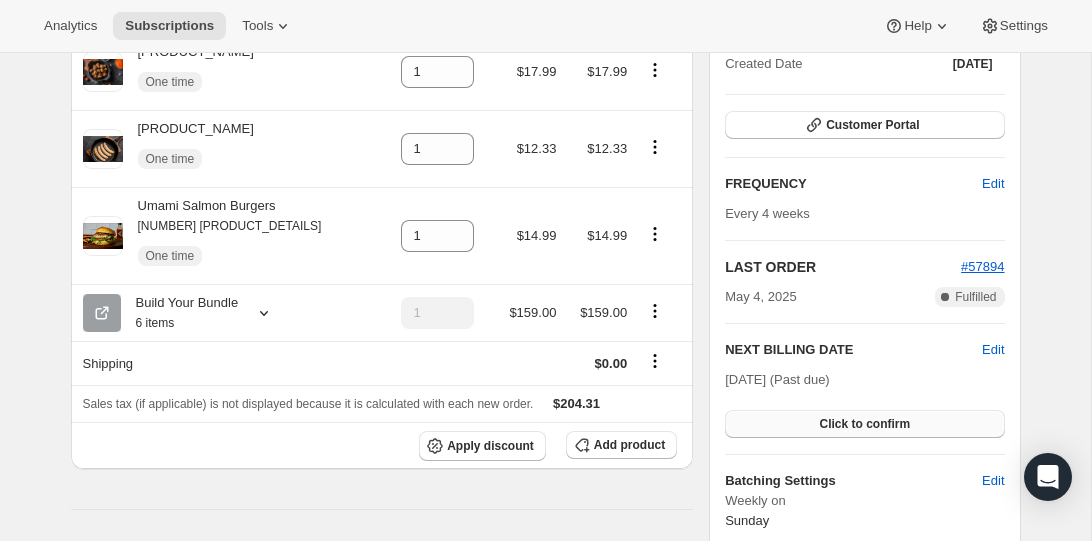 click on "Click to confirm" at bounding box center (864, 424) 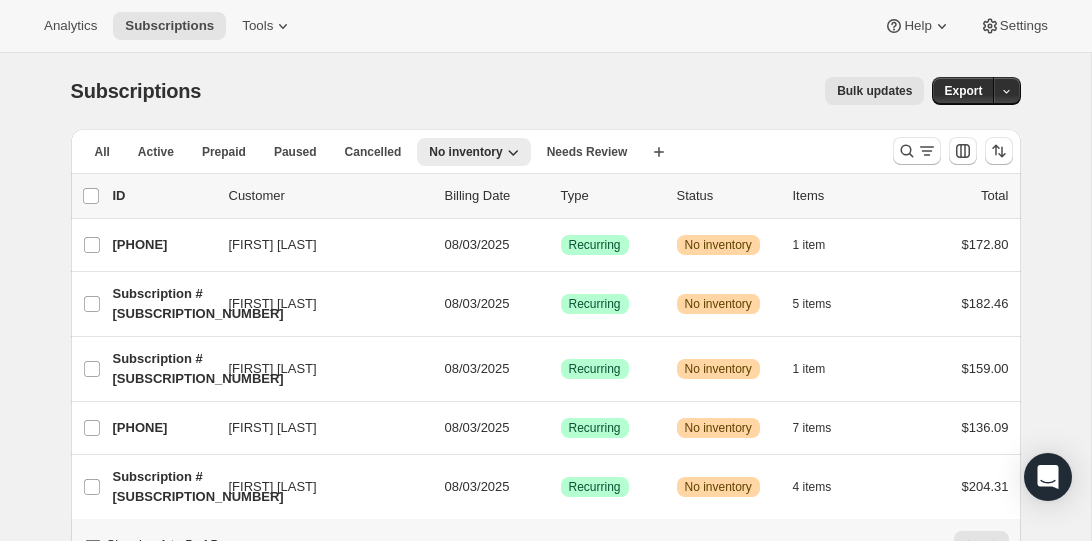 scroll, scrollTop: 4, scrollLeft: 0, axis: vertical 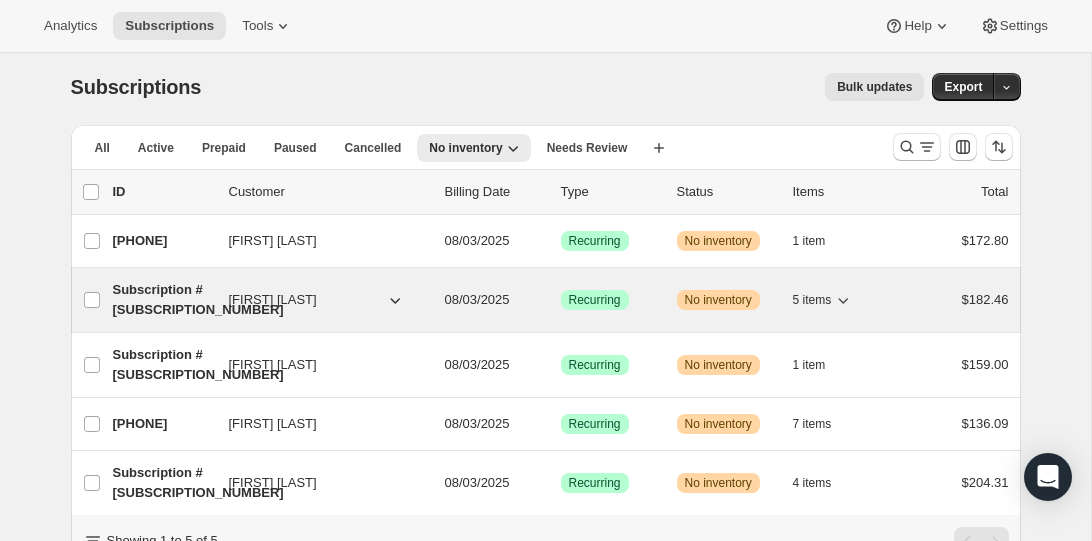 click on "Subscription #[SUBSCRIPTION_NUMBER]" at bounding box center (163, 300) 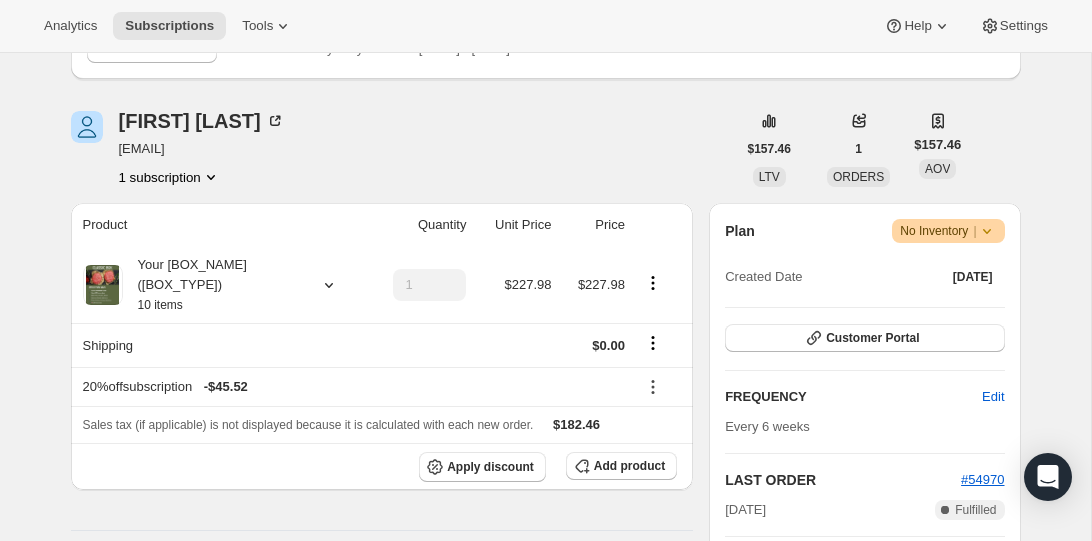 scroll, scrollTop: 231, scrollLeft: 0, axis: vertical 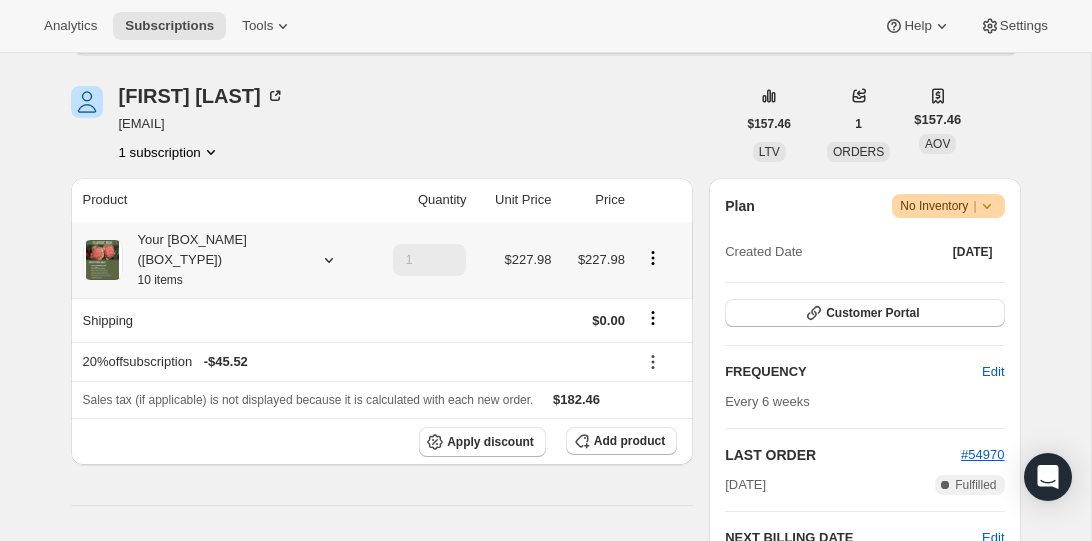 click 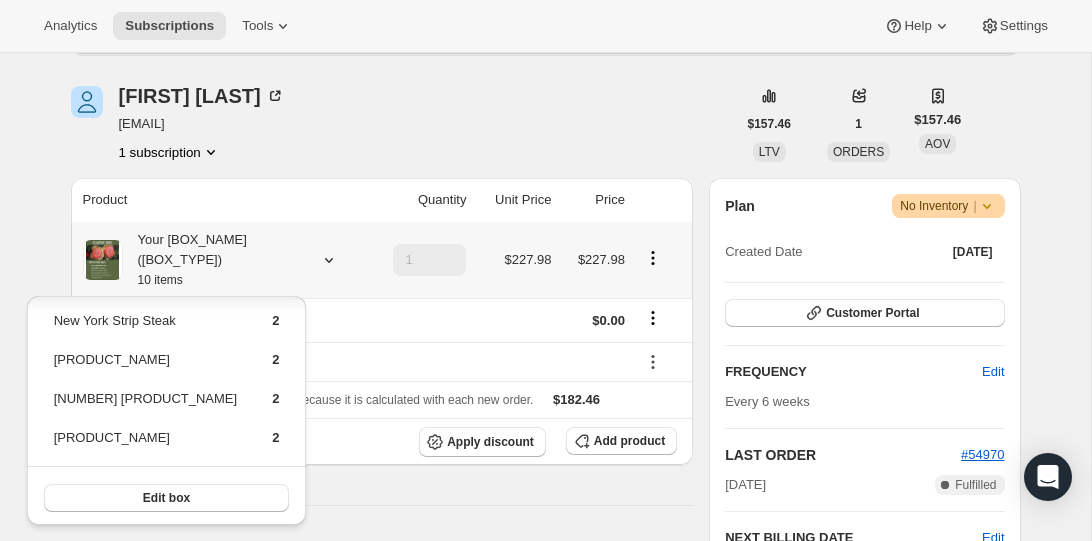 scroll, scrollTop: 54, scrollLeft: 0, axis: vertical 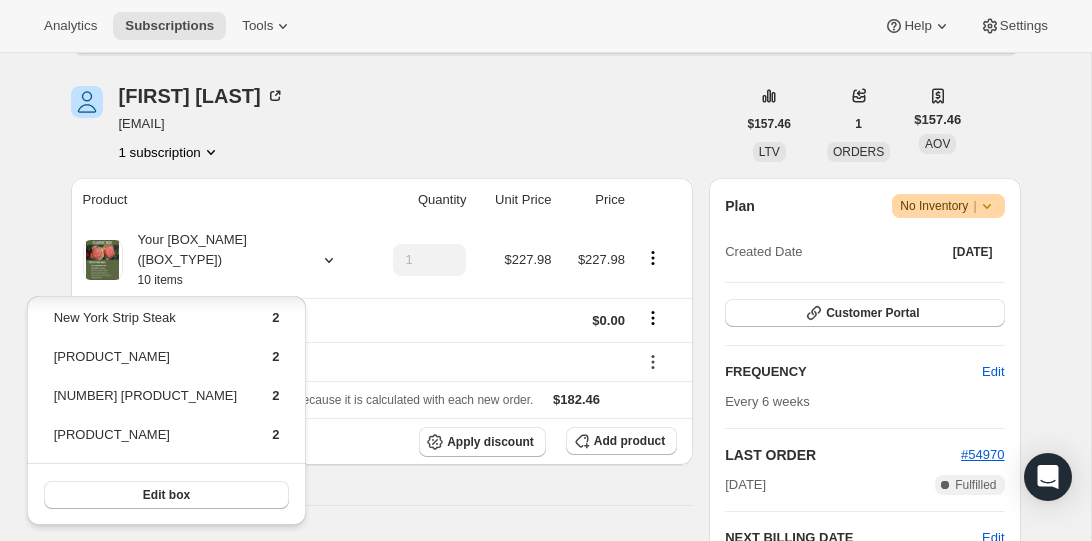 click on "[FIRST]   [LAST] [EMAIL] [NUMBER] subscriptions" at bounding box center (403, 124) 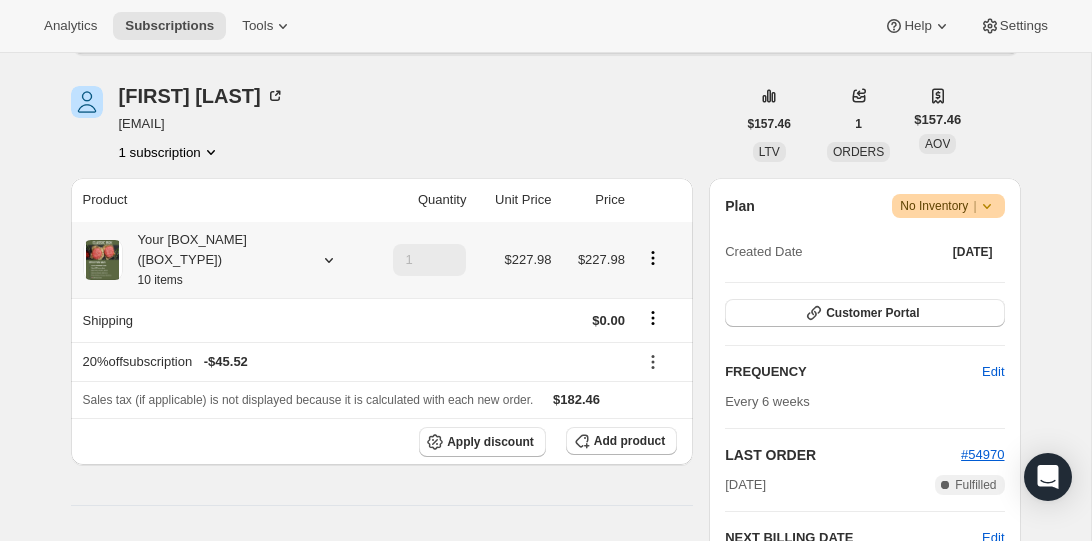 click 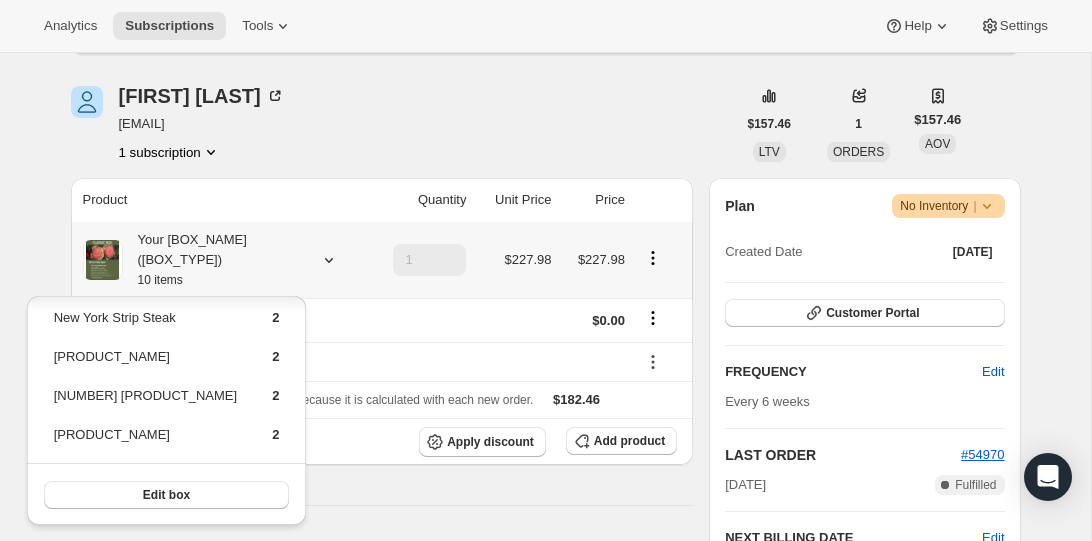scroll, scrollTop: 0, scrollLeft: 0, axis: both 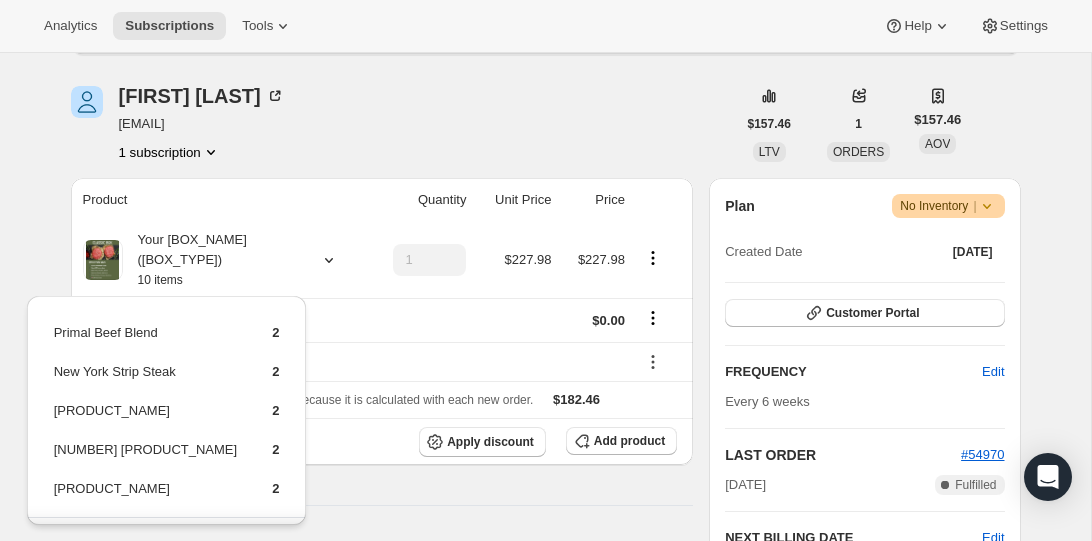 click on "[FIRST]   [LAST] [EMAIL] [NUMBER] subscriptions" at bounding box center [403, 124] 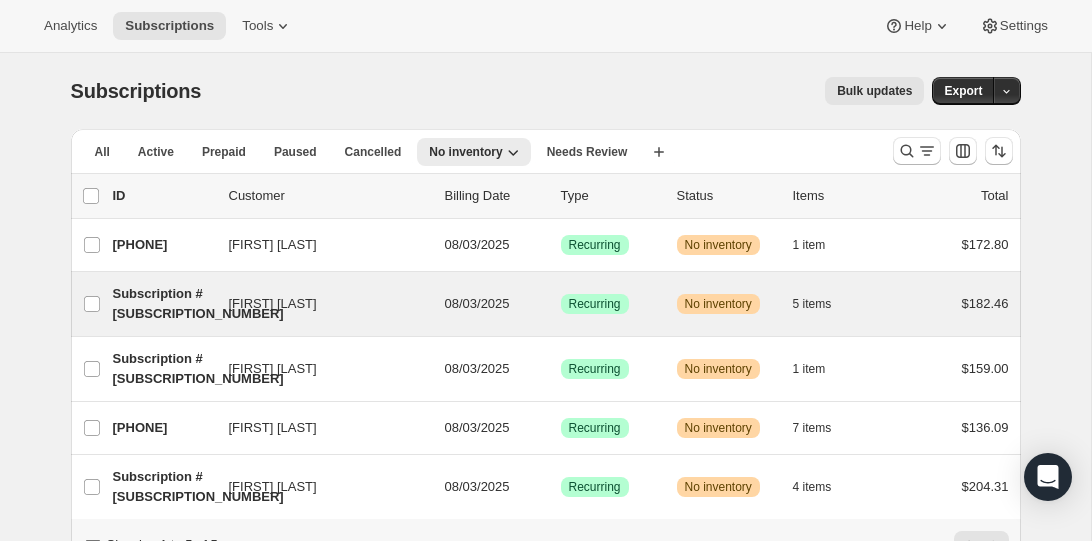 scroll, scrollTop: 9, scrollLeft: 0, axis: vertical 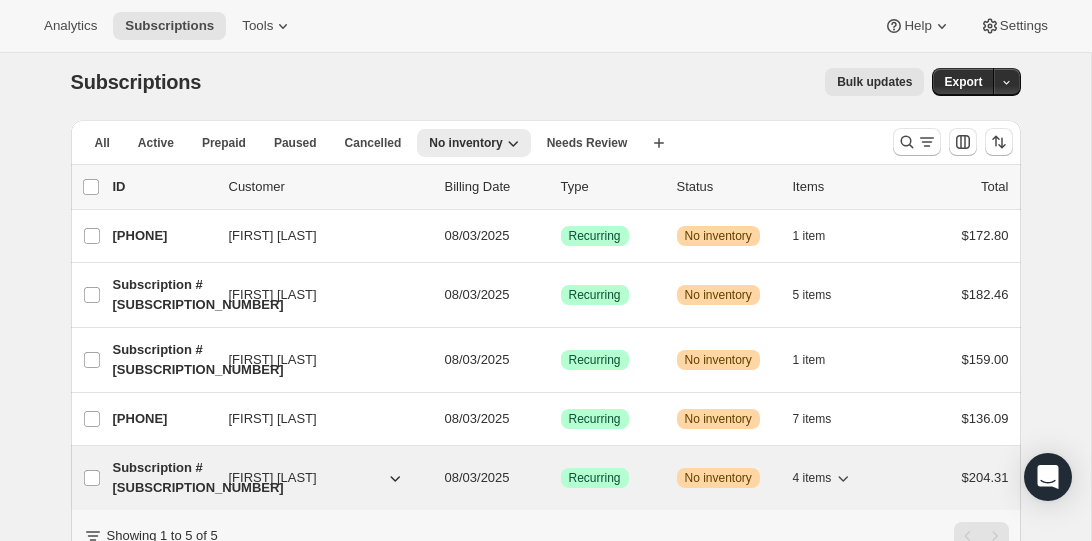 click on "Subscription #[SUBSCRIPTION_NUMBER]" at bounding box center (163, 478) 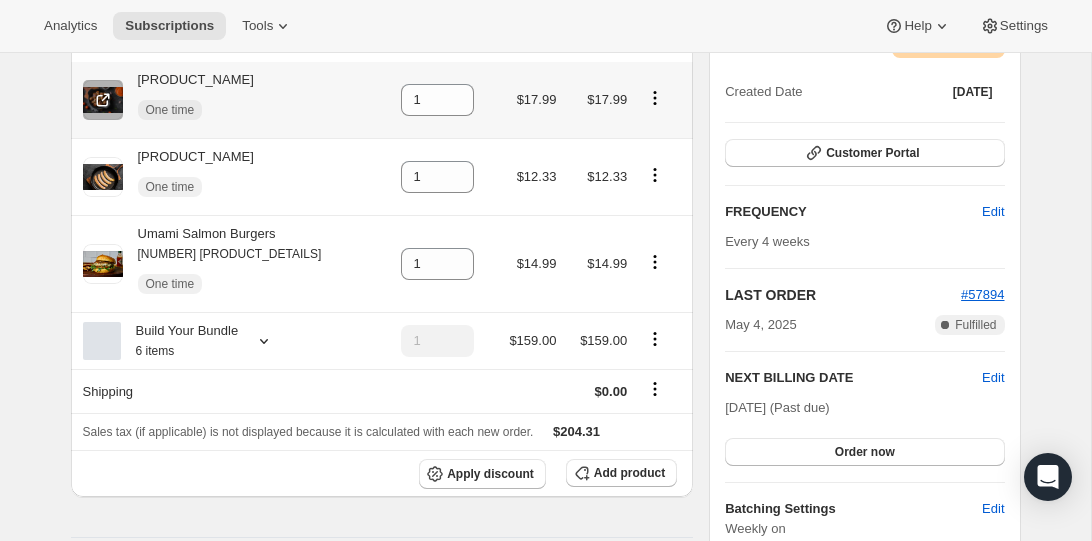 scroll, scrollTop: 435, scrollLeft: 0, axis: vertical 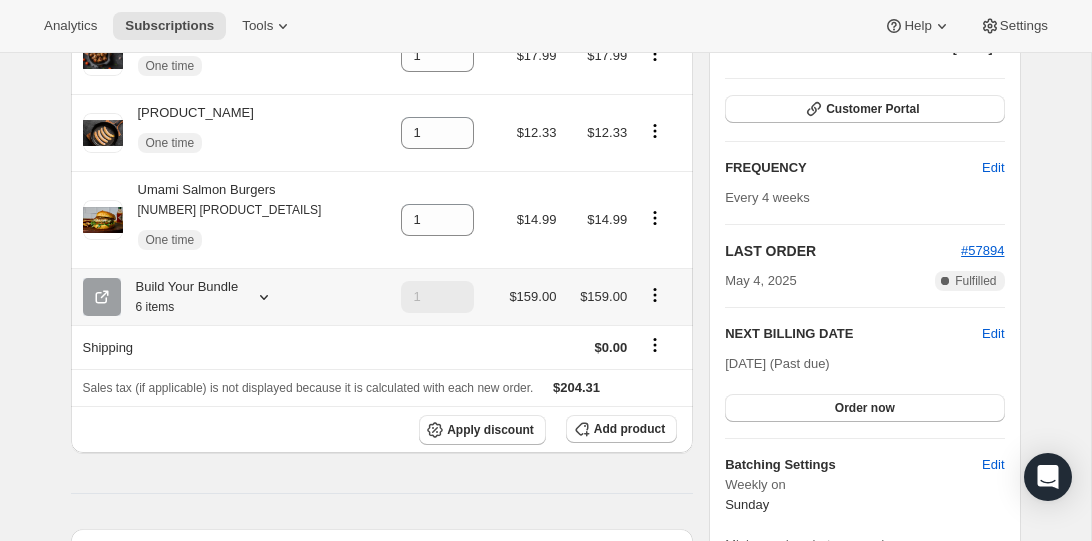 click 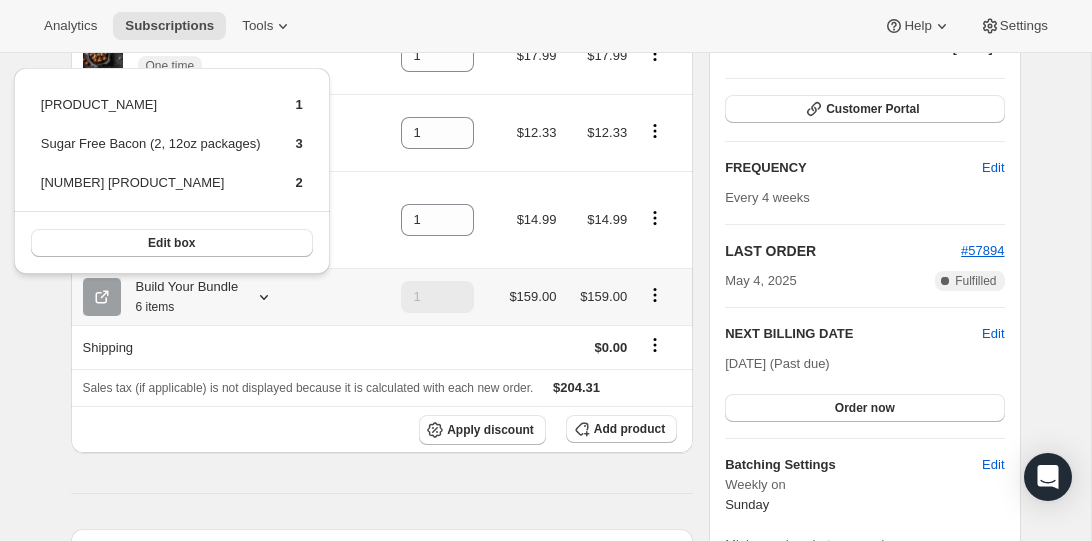 scroll, scrollTop: 389, scrollLeft: 0, axis: vertical 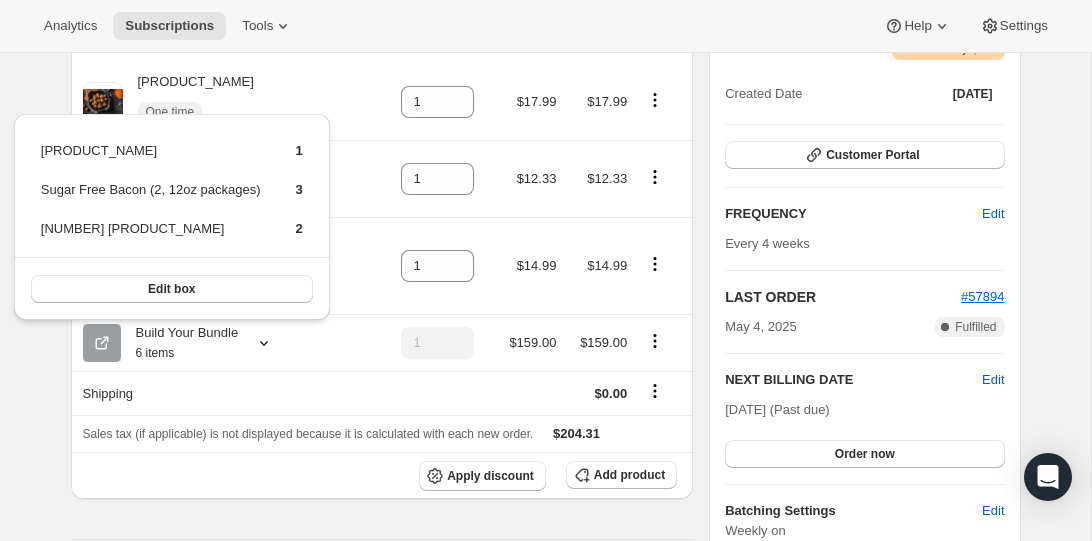click on "Subscription #[SUBSCRIPTION_NUMBER]. This page is ready Subscription #[SUBSCRIPTION_NUMBER] Success Recurring Success Active Create order Subscription order was blocked because items are out of stock This order was scheduled for [DATE] and is now [NUMBER] days past due. Awtomic will retry it daily until inventory is available. If you'd like to send the order now, you can force it through and choose whether to include out-of-stock items or send a partial order. Send order now Will automatically retry order on [DATE] • [TIME] [FIRST]   [LAST] [EMAIL] · [PHONE] [NUMBER] subscription [PRICE] LTV [NUMBER] ORDERS [PRICE] AOV [PRODUCT_NAME] [PRODUCT_DETAILS] One time [NUMBER] [PRICE] [PRICE] [PRODUCT_NAME] [PRODUCT_DETAILS] One time [NUMBER] [PRICE] [PRICE] Build Your Bundle [NUMBER] items [NUMBER] [PRICE] [PRICE] Shipping [PRICE] Sales tax (if applicable) is not displayed because it is calculated with each new order.   [PRICE] Apply discount Add product Order Status" at bounding box center (545, 744) 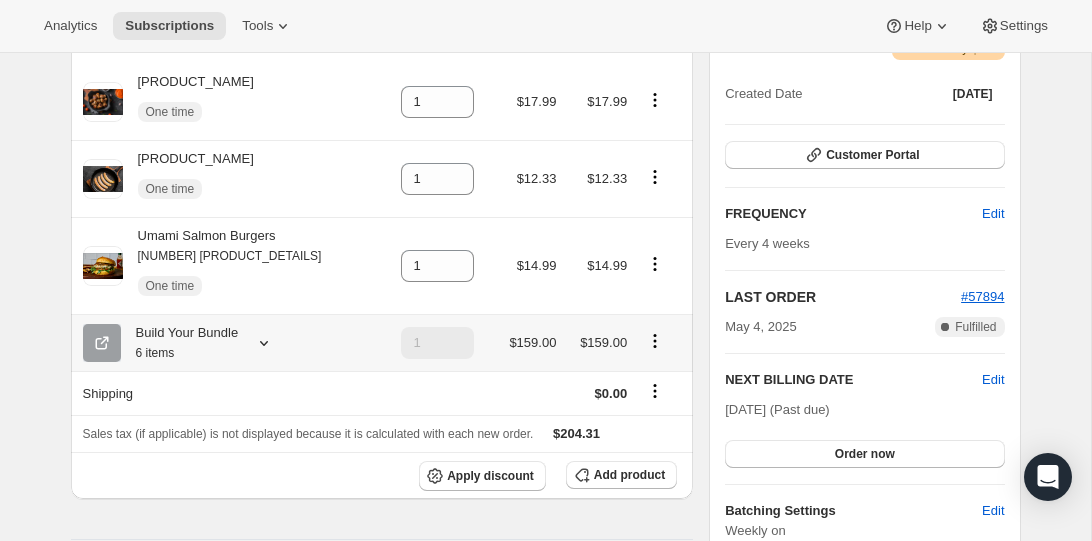 click 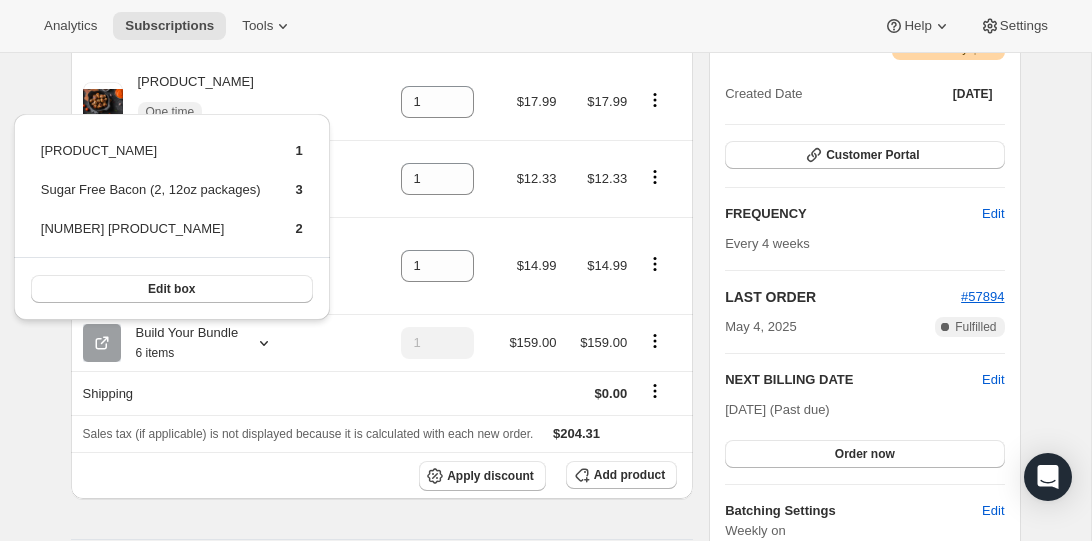 click on "Analytics Subscriptions Tools Help Settings" at bounding box center (546, 26) 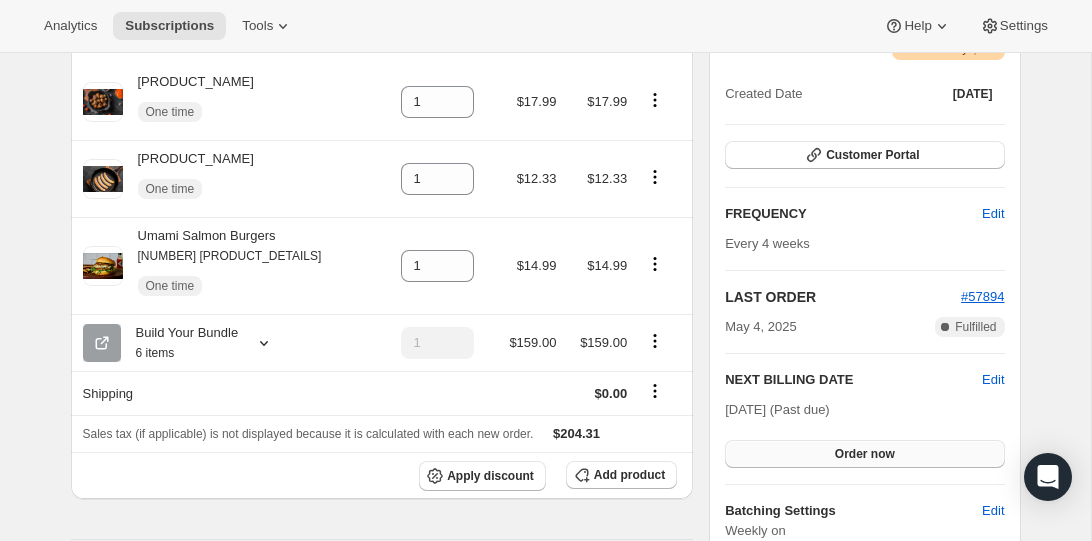 click on "Order now" at bounding box center [864, 454] 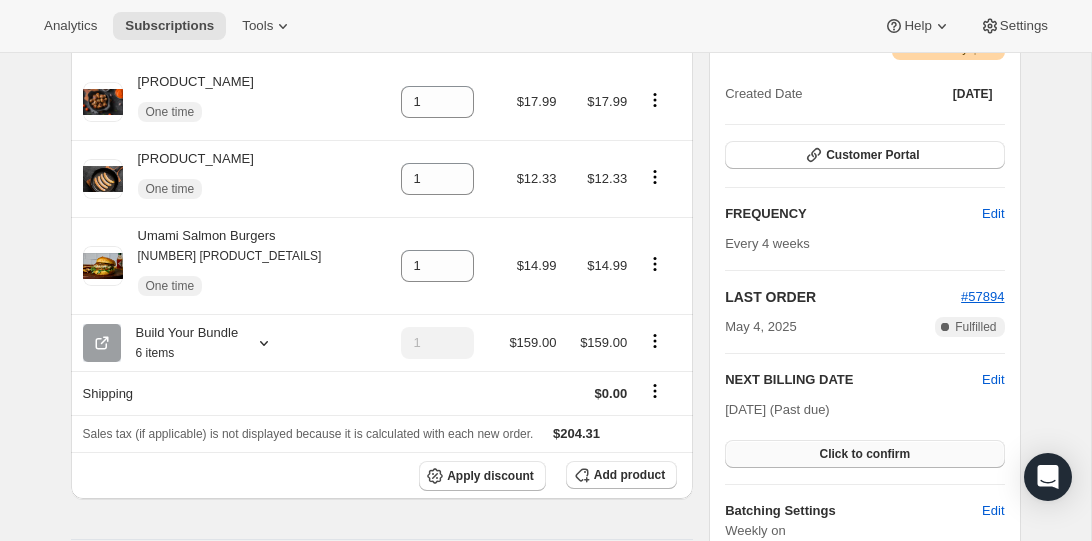 click on "Click to confirm" at bounding box center (864, 454) 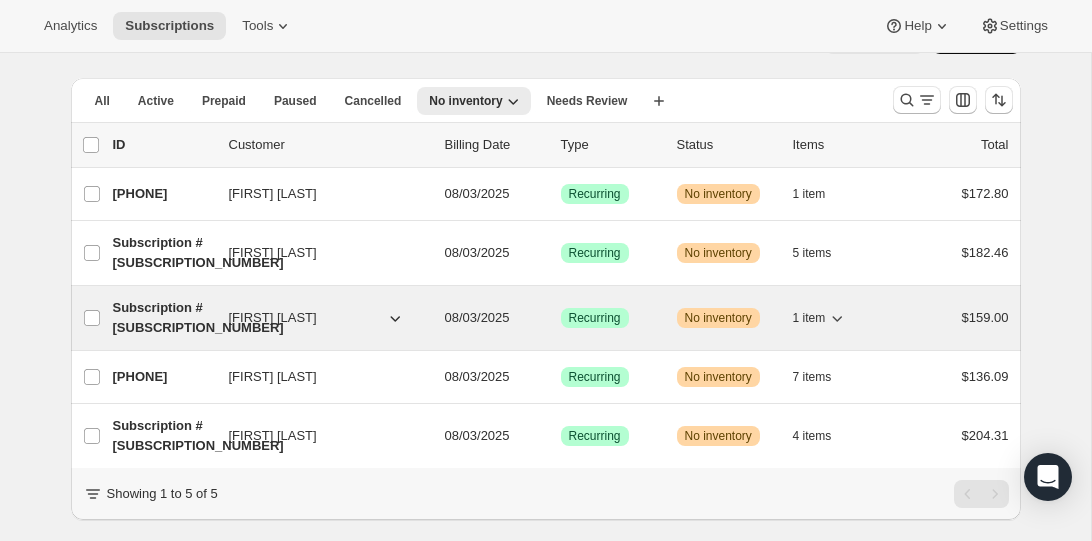 scroll, scrollTop: 54, scrollLeft: 0, axis: vertical 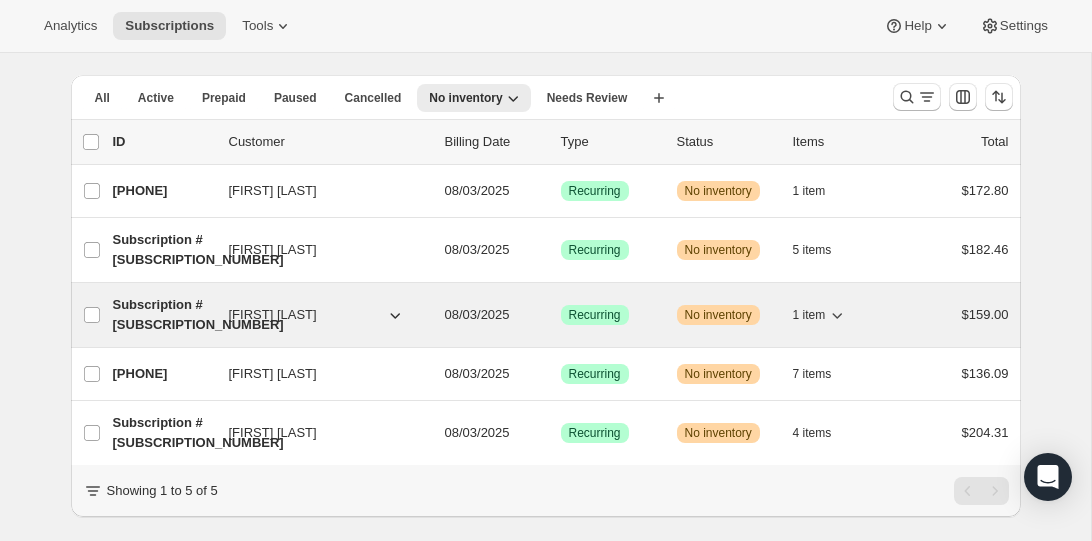 click on "Subscription #[SUBSCRIPTION_NUMBER]" at bounding box center (163, 315) 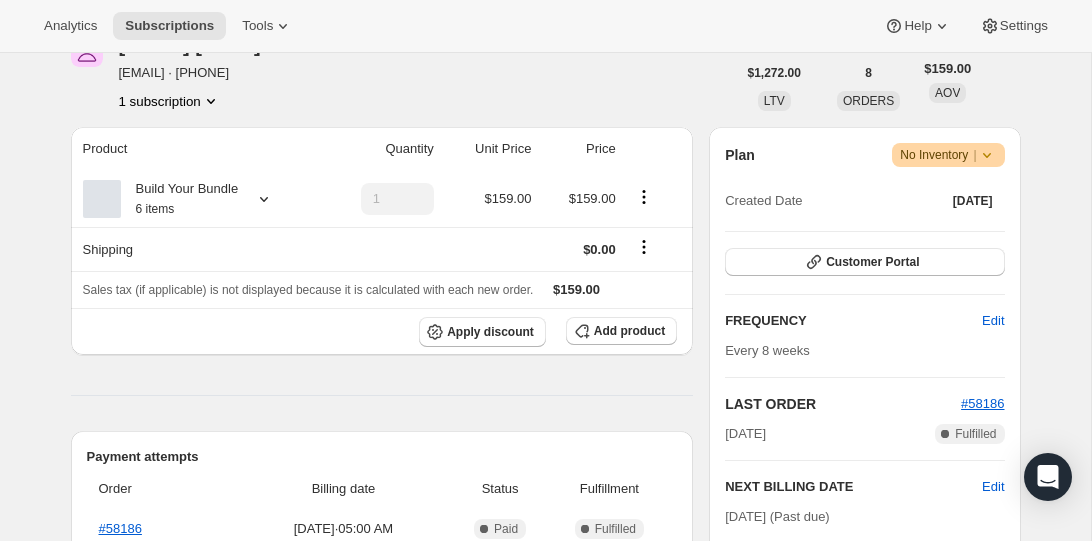 scroll, scrollTop: 318, scrollLeft: 0, axis: vertical 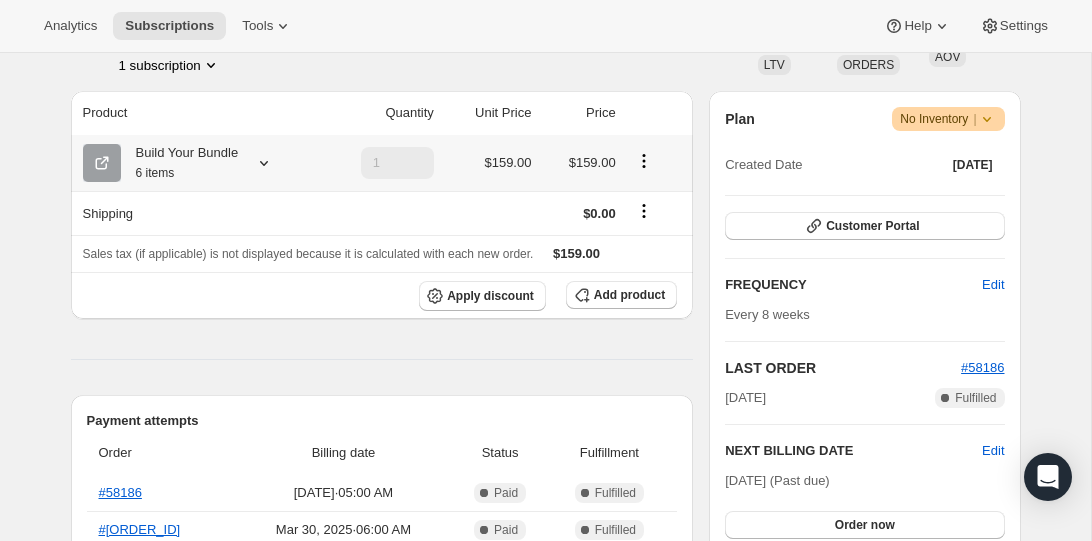 click 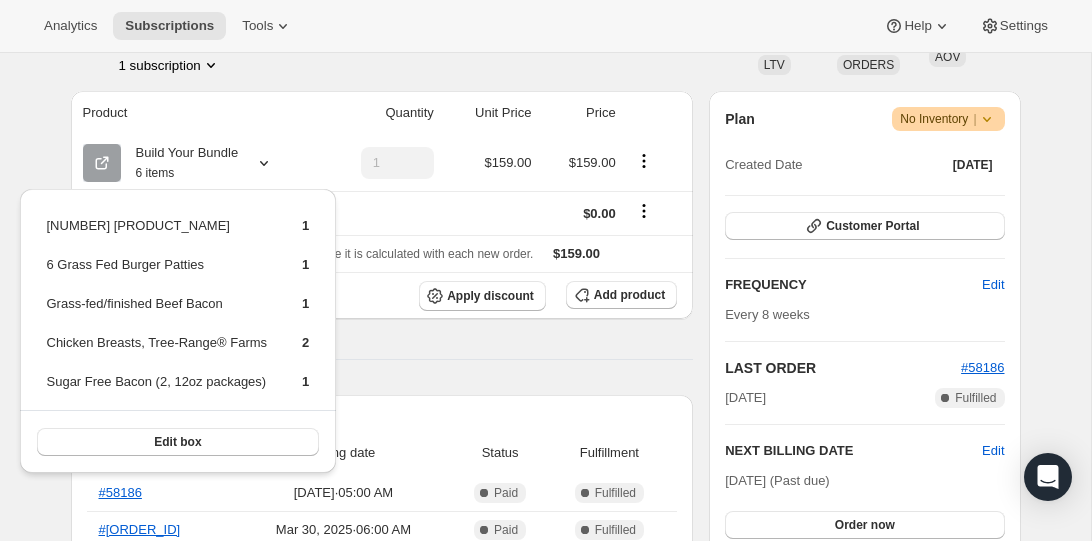 click on "Analytics Subscriptions Tools Help Settings" at bounding box center [546, 26] 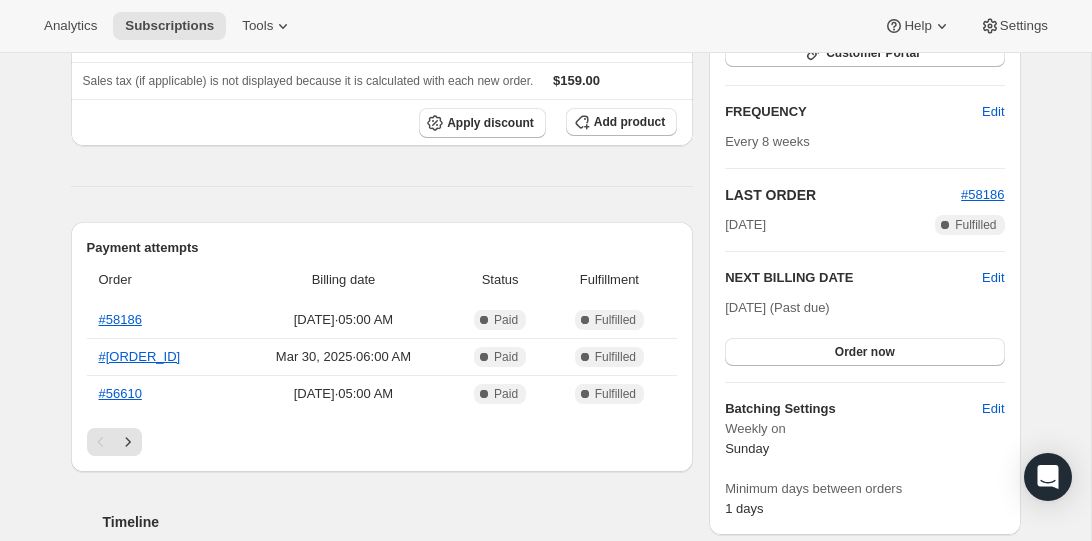 scroll, scrollTop: 498, scrollLeft: 0, axis: vertical 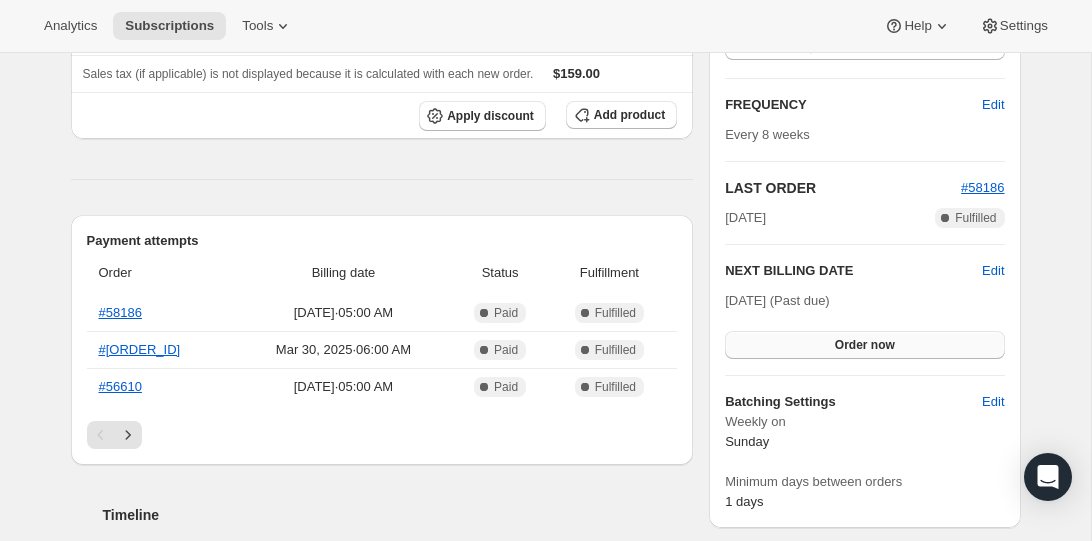 click on "Order now" at bounding box center [864, 345] 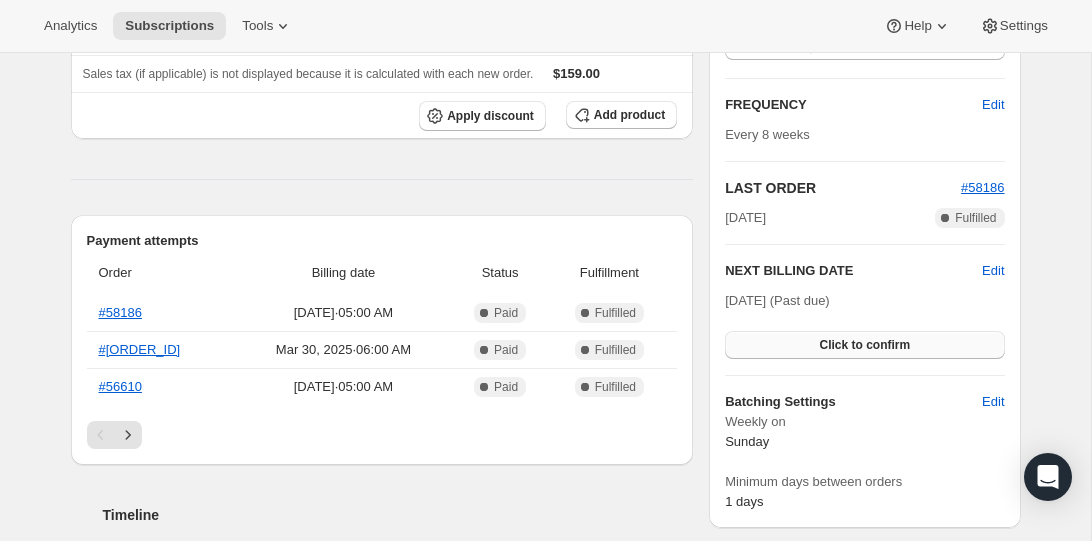 click on "Click to confirm" at bounding box center [864, 345] 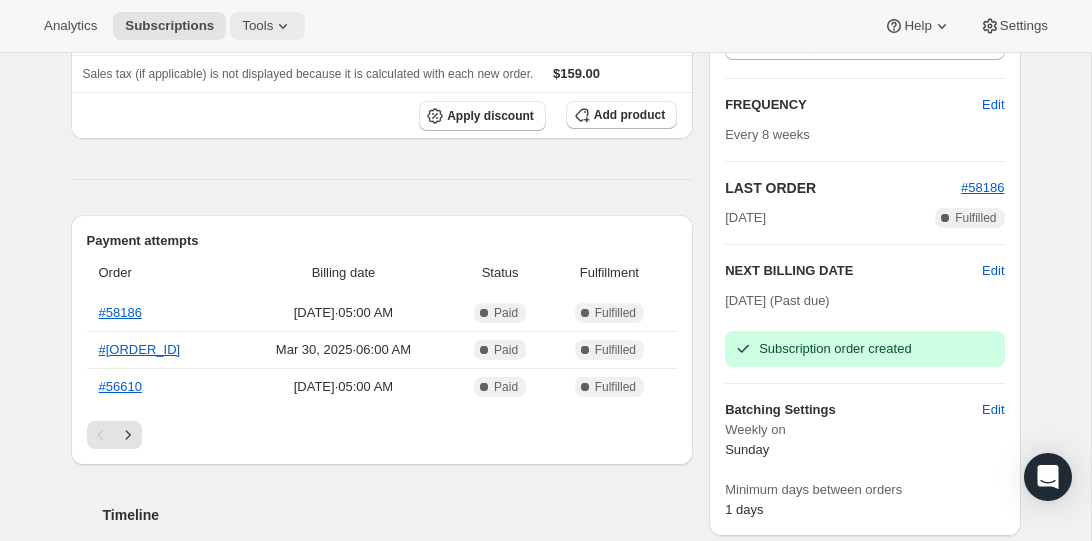 scroll, scrollTop: 0, scrollLeft: 0, axis: both 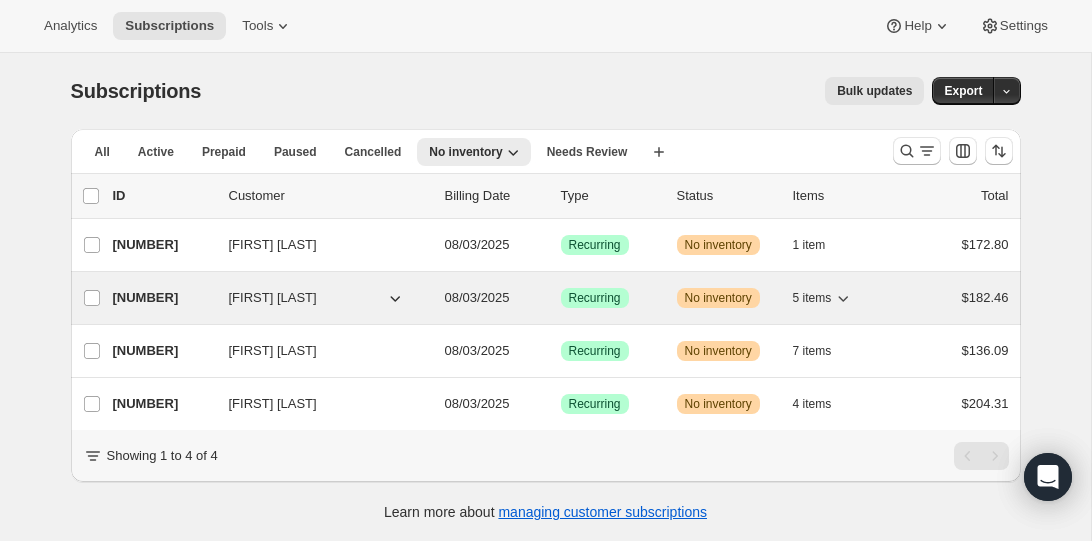 click on "[PHONE]" at bounding box center [163, 298] 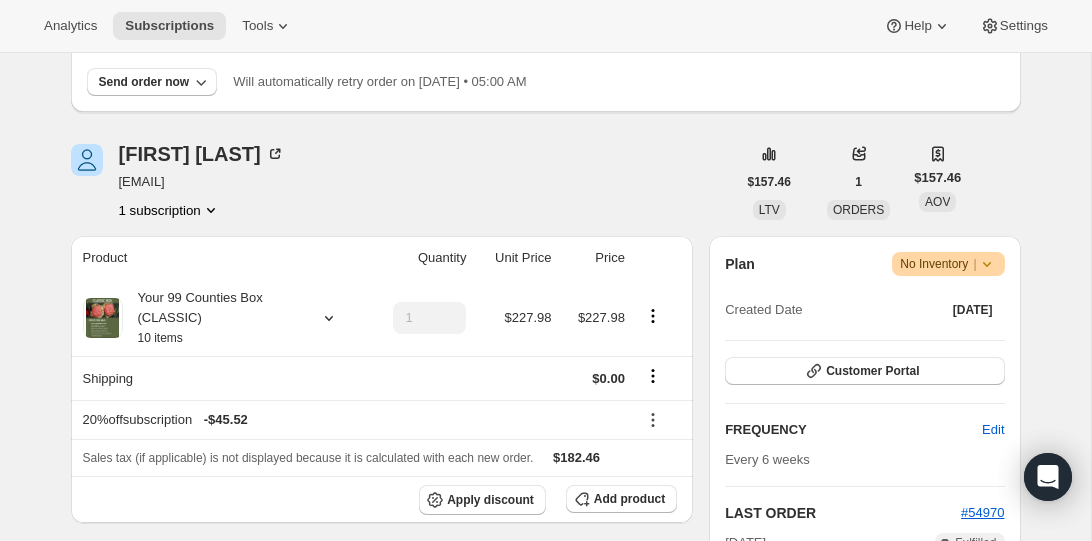 scroll, scrollTop: 240, scrollLeft: 0, axis: vertical 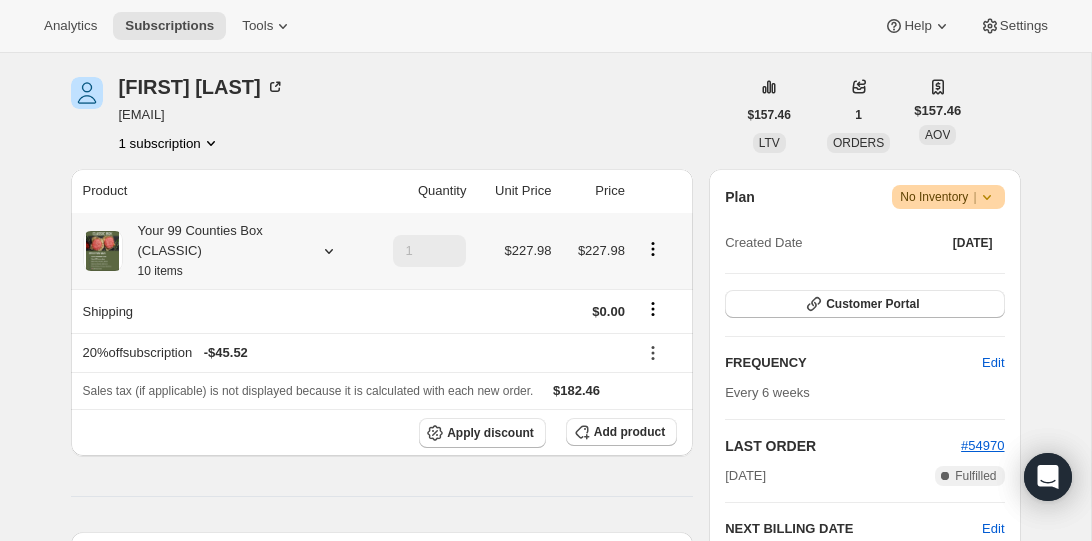 click 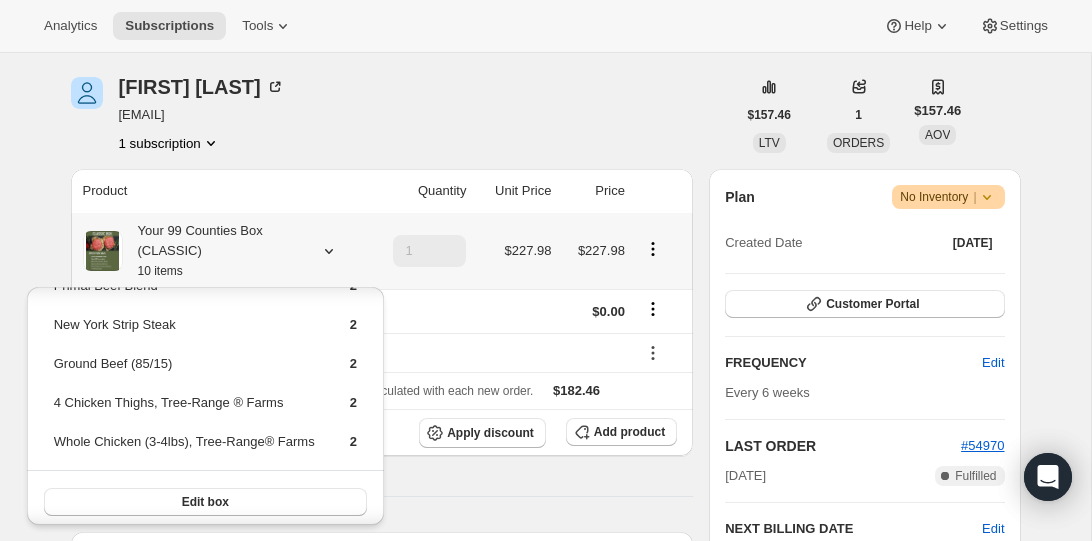 scroll, scrollTop: 45, scrollLeft: 0, axis: vertical 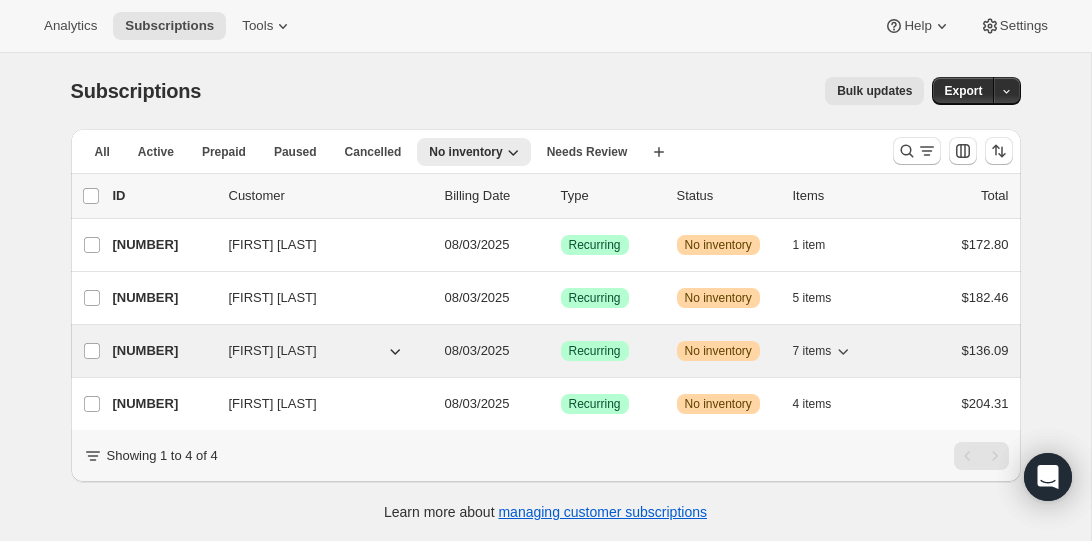 click on "12649463946" at bounding box center (163, 351) 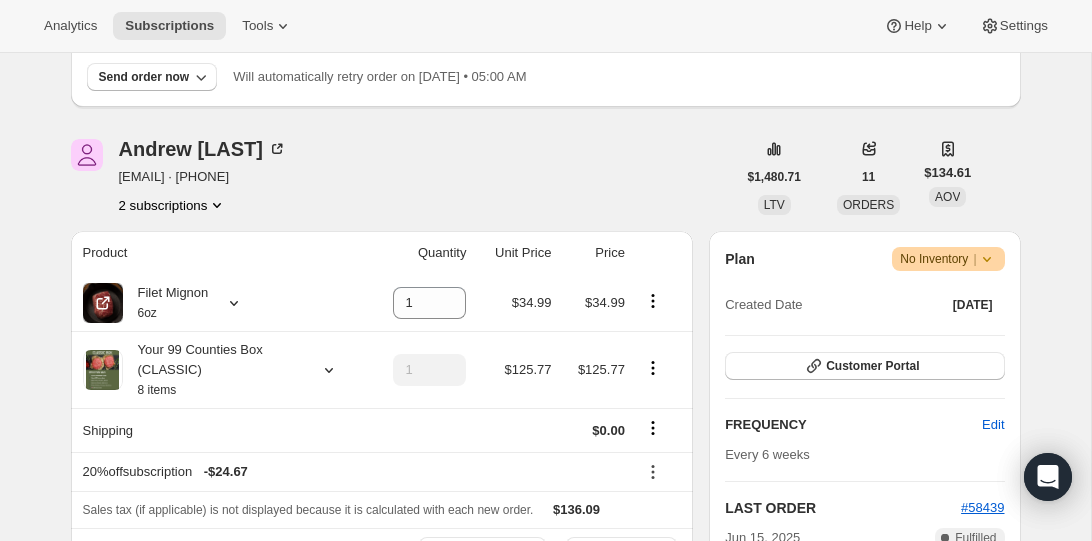 scroll, scrollTop: 194, scrollLeft: 0, axis: vertical 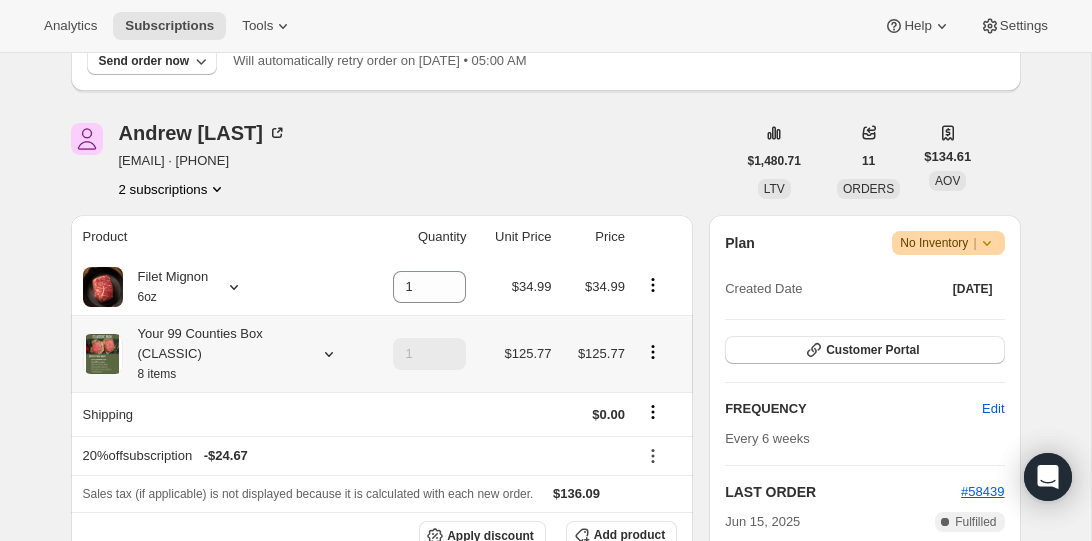 click 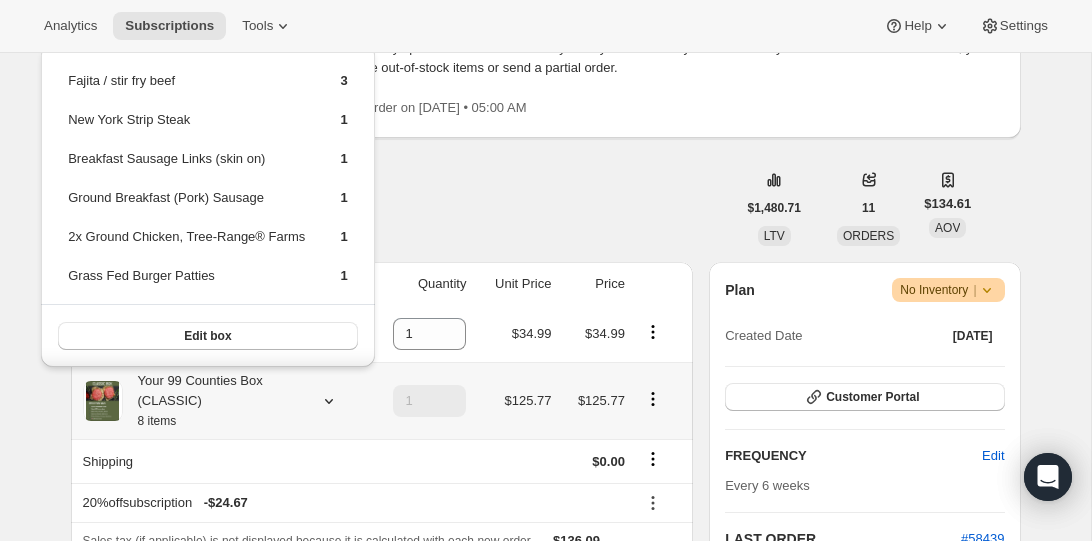 scroll, scrollTop: 149, scrollLeft: 0, axis: vertical 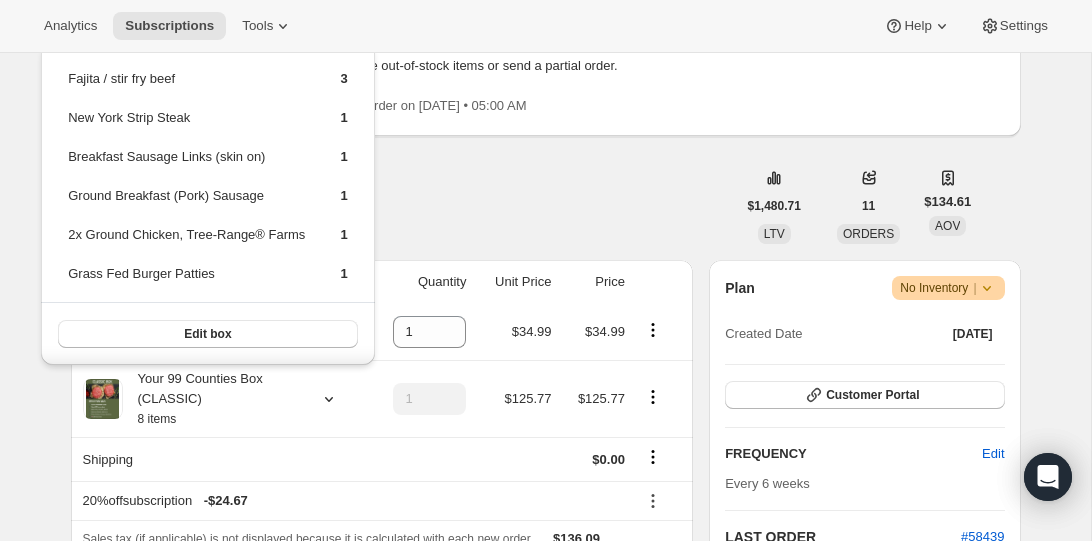 click on "Andrew   Lee aelmarrio91@gmail.com · +15305746775 2 subscriptions" at bounding box center [403, 206] 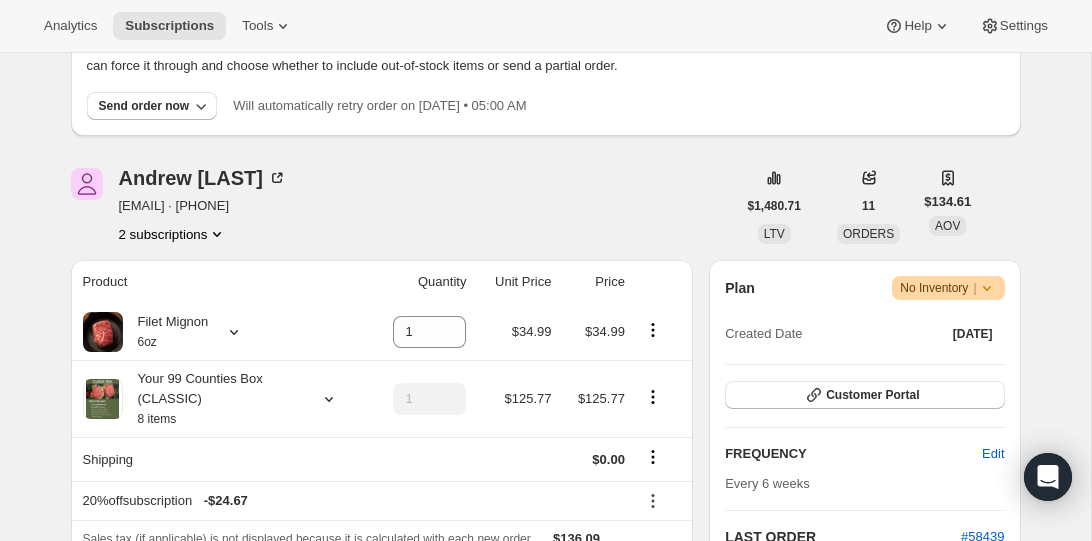 scroll, scrollTop: 431, scrollLeft: 0, axis: vertical 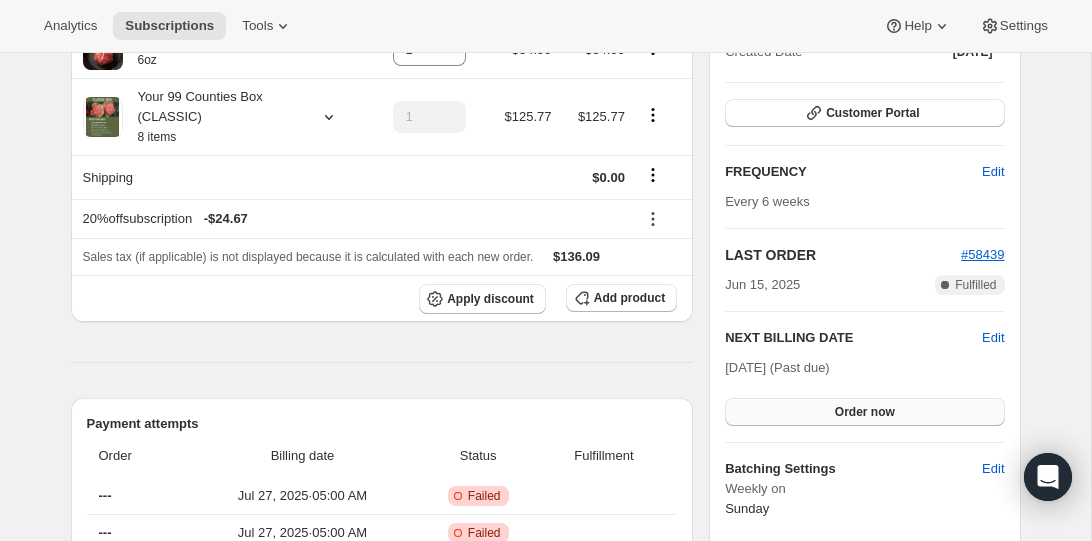 click on "Order now" at bounding box center (864, 412) 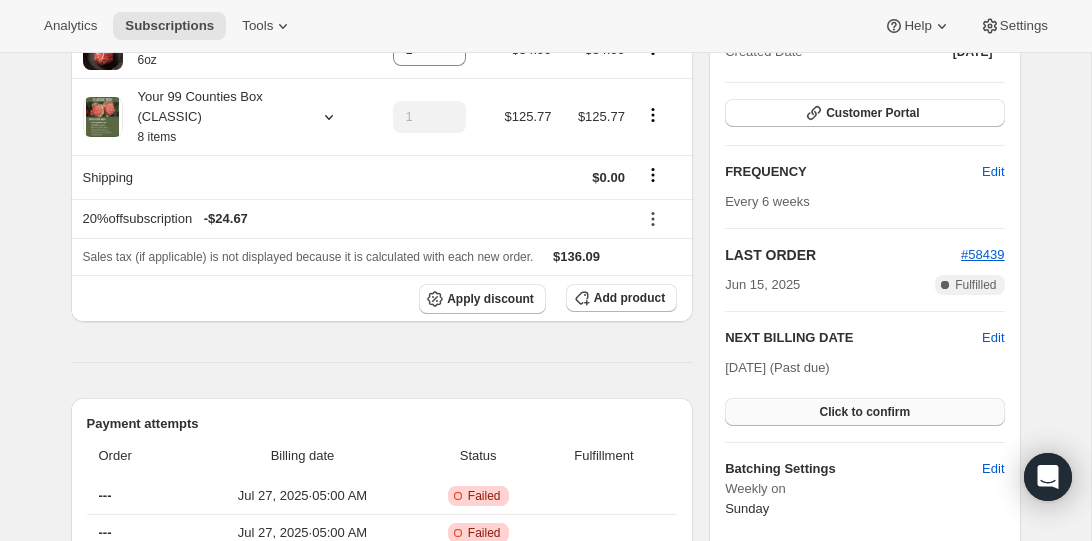 click on "Click to confirm" at bounding box center (864, 412) 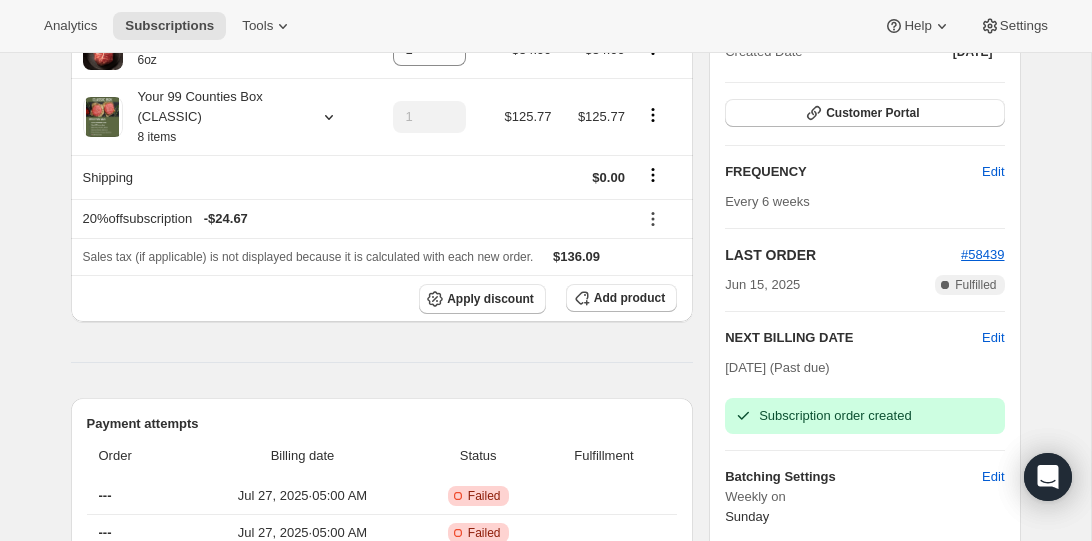 scroll, scrollTop: 0, scrollLeft: 0, axis: both 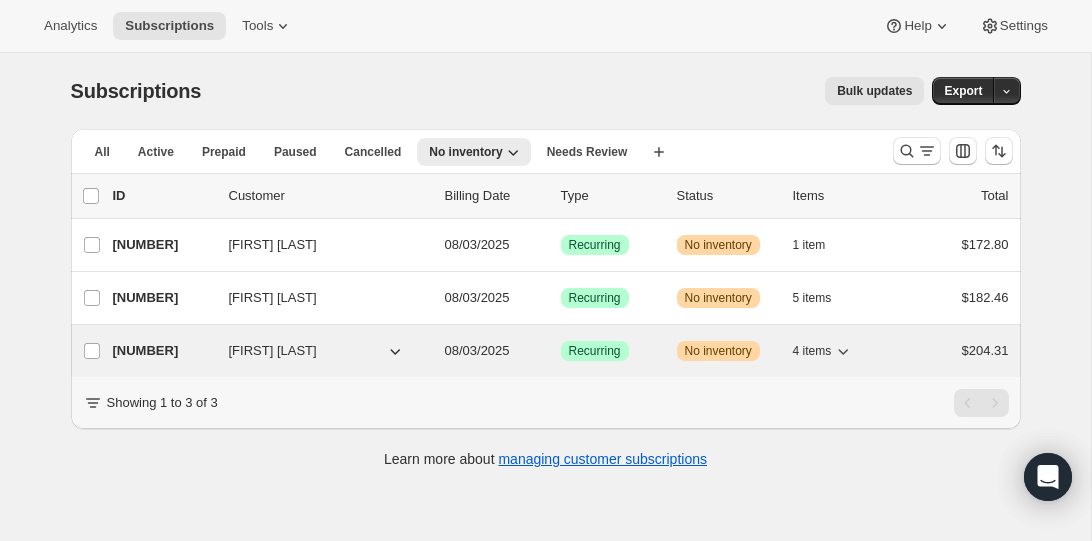 click on "[PHONE]" at bounding box center (163, 351) 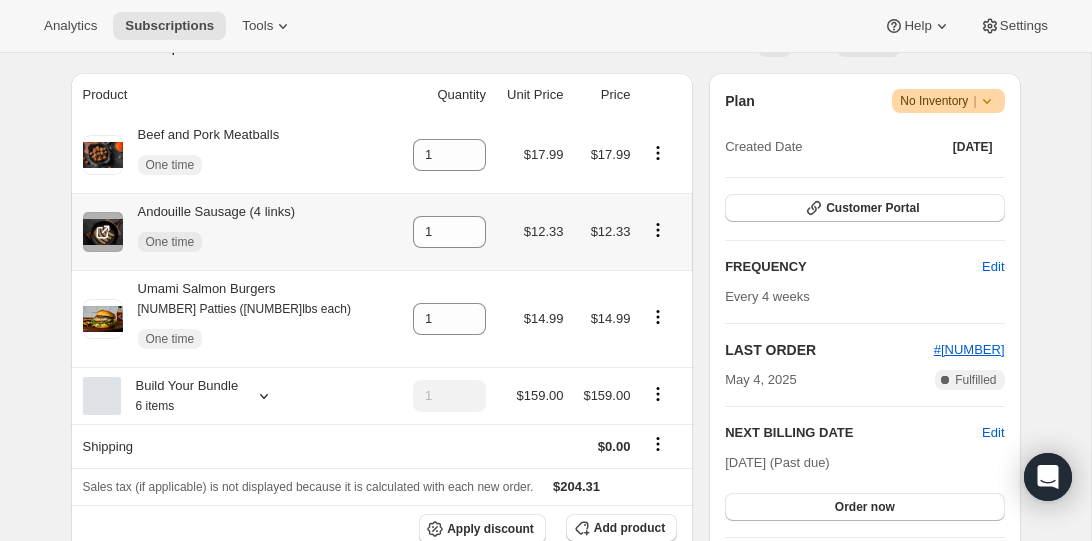 scroll, scrollTop: 339, scrollLeft: 0, axis: vertical 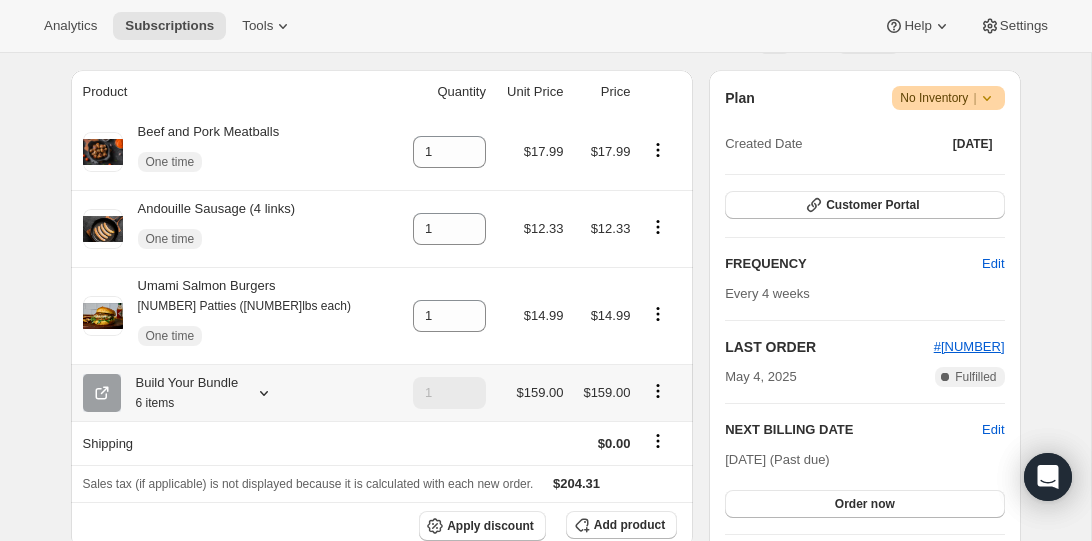 click 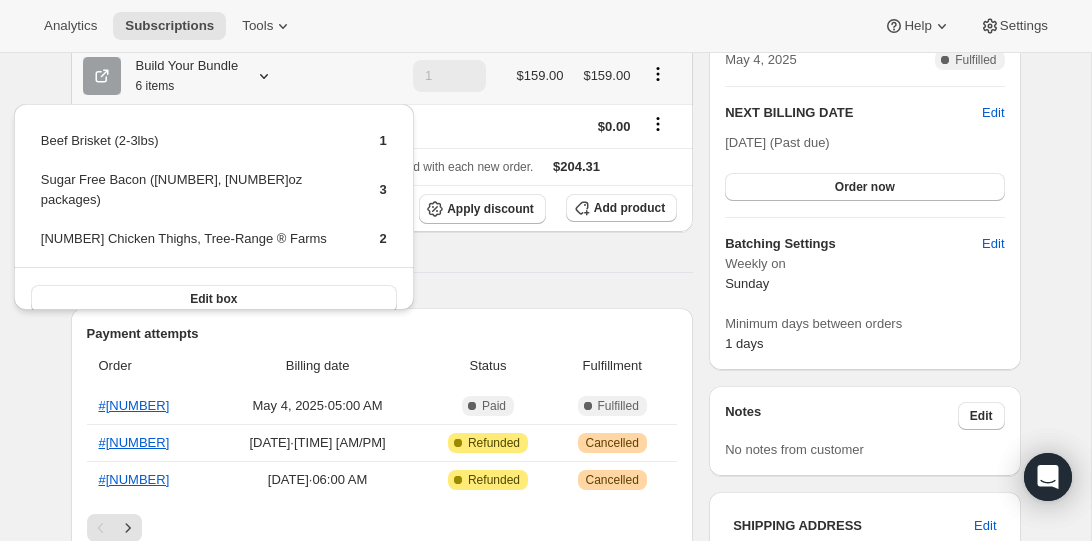 scroll, scrollTop: 692, scrollLeft: 0, axis: vertical 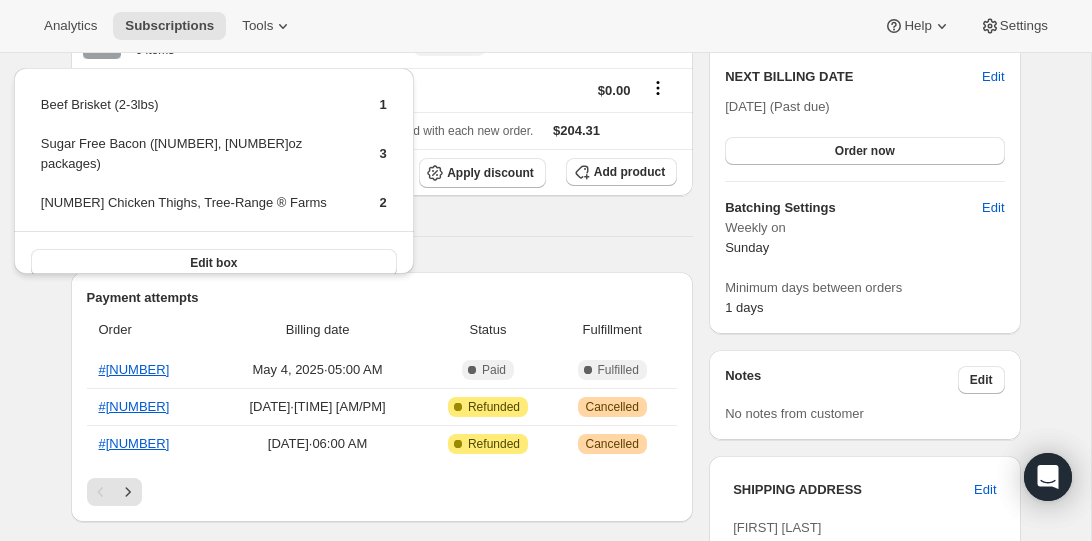 click on "Product Quantity Unit Price Price Beef and Pork Meatballs One time 1 $17.99 $17.99 Andouille Sausage (4 links) One time 1 $12.33 $12.33 Umami Salmon Burgers 2 Patties (1/4lbs each) One time 1 $14.99 $14.99 Build Your Bundle 6 items 1 $159.00 $159.00 Shipping $0.00 Sales tax (if applicable) is not displayed because it is calculated with each new order.   $204.31 Apply discount Add product Payment attempts Order Billing date Status Fulfillment #57894 May 4, 2025  ·  05:00 AM  Complete Paid  Complete Fulfilled #57446 Mar 30, 2025  ·  07:51 PM Attention Complete Refunded Warning Cancelled #57282 Mar 23, 2025  ·  06:00 AM Attention Complete Refunded Warning Cancelled Timeline Aug 1, 2025 Subscription order held due to insufficient inventory. 02:16 PM Christian Ebersol initiated an order with "Order now" from Admin. 02:16 PM Subscription order held due to insufficient inventory. 02:15 PM Christian Ebersol initiated an order with "Order now" from Admin. 02:15 PM Jul 29, 2025 05:00 AM Jul 27, 2025 05:00 AM" at bounding box center [382, 651] 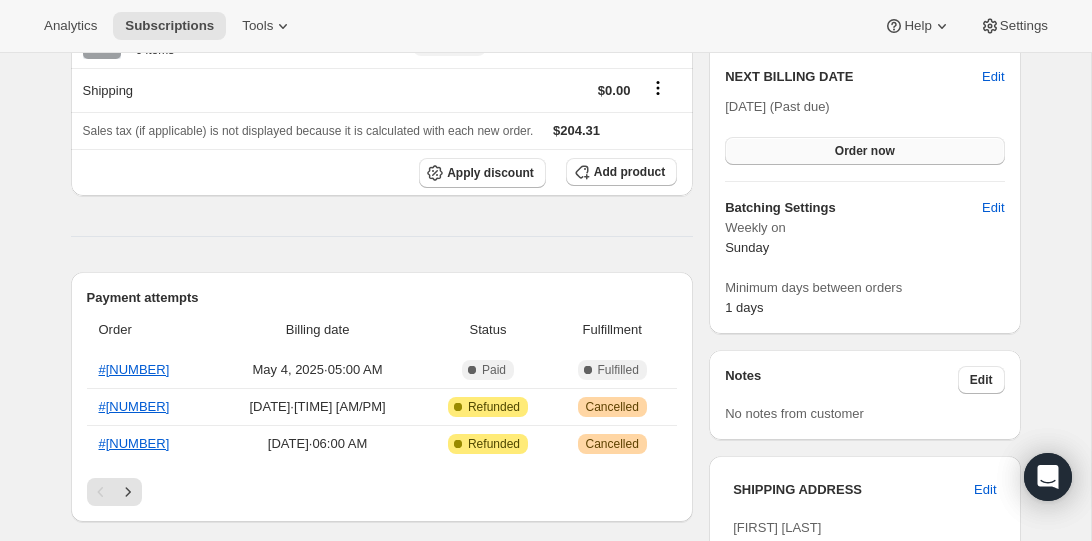 click on "Order now" at bounding box center [864, 151] 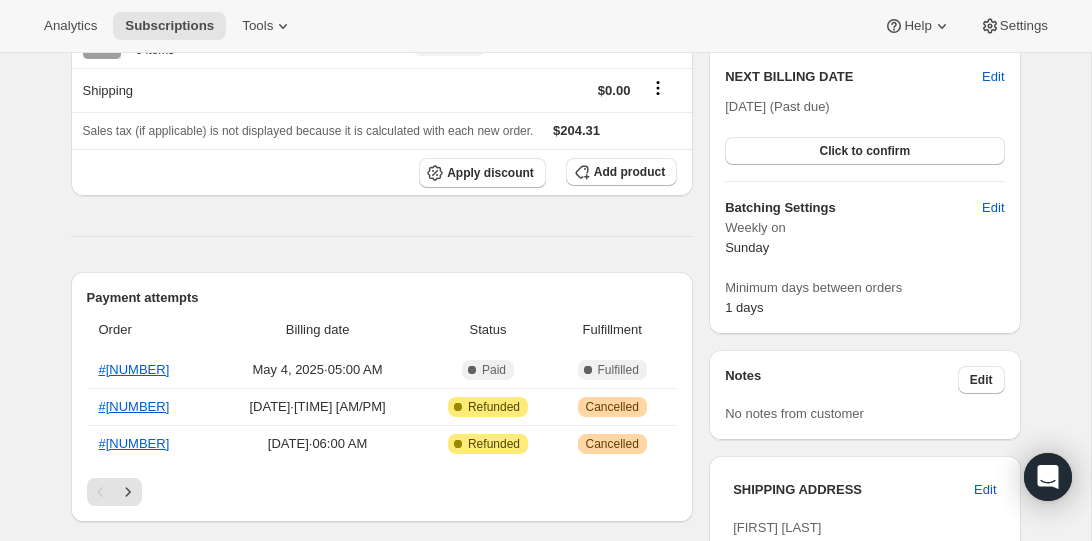click on "Plan Warning No Inventory | Created Date Aug 7, 2023 Customer Portal FREQUENCY Edit Every 4 weeks LAST ORDER #57894 May 4, 2025  Complete Fulfilled NEXT BILLING DATE Edit Aug 3, 2025 (Past due) Click to confirm Batching Settings Edit Weekly on Sunday Minimum days between orders 1   days" at bounding box center [864, 25] 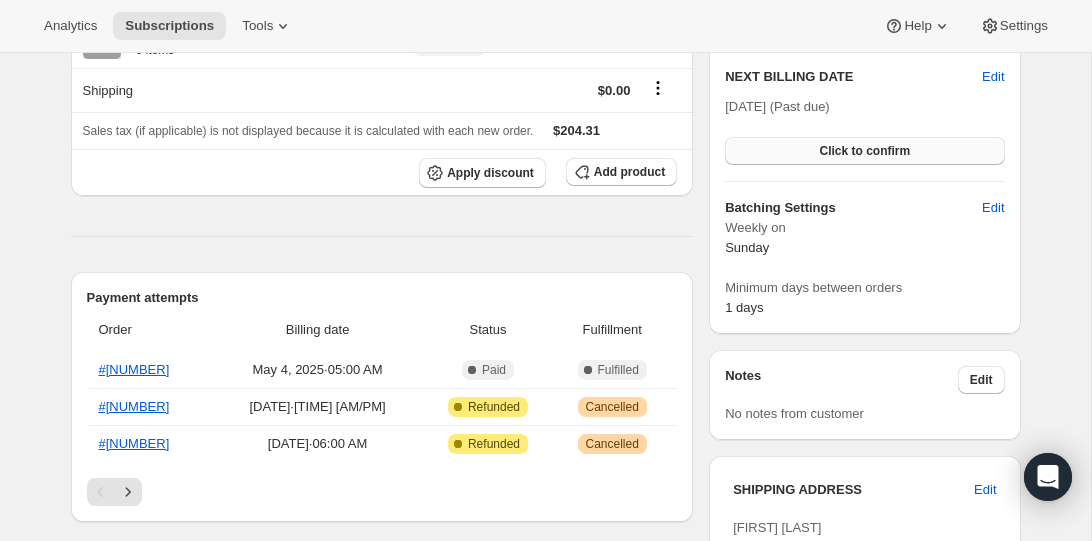 click on "Click to confirm" at bounding box center [864, 151] 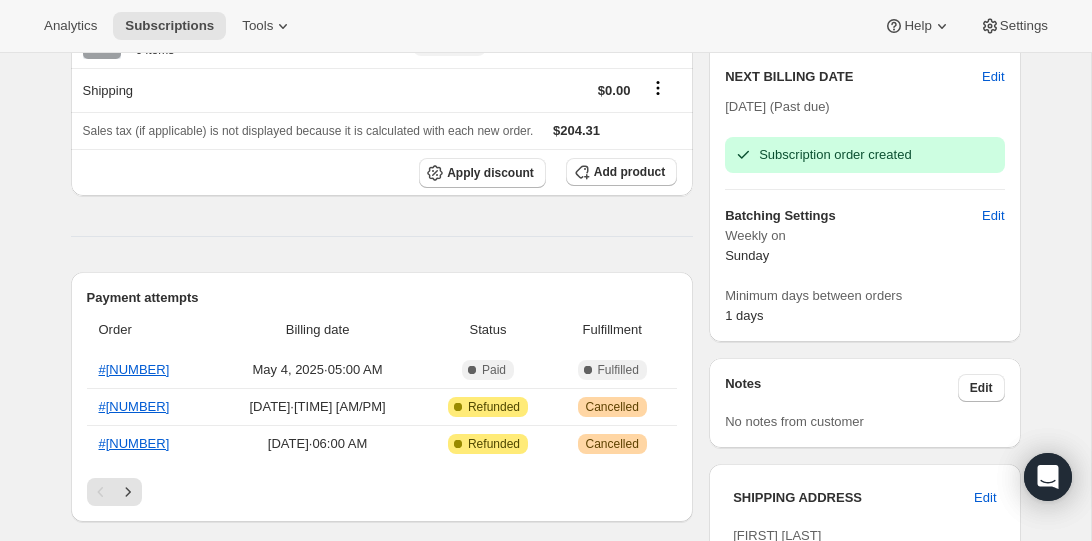 scroll, scrollTop: 0, scrollLeft: 0, axis: both 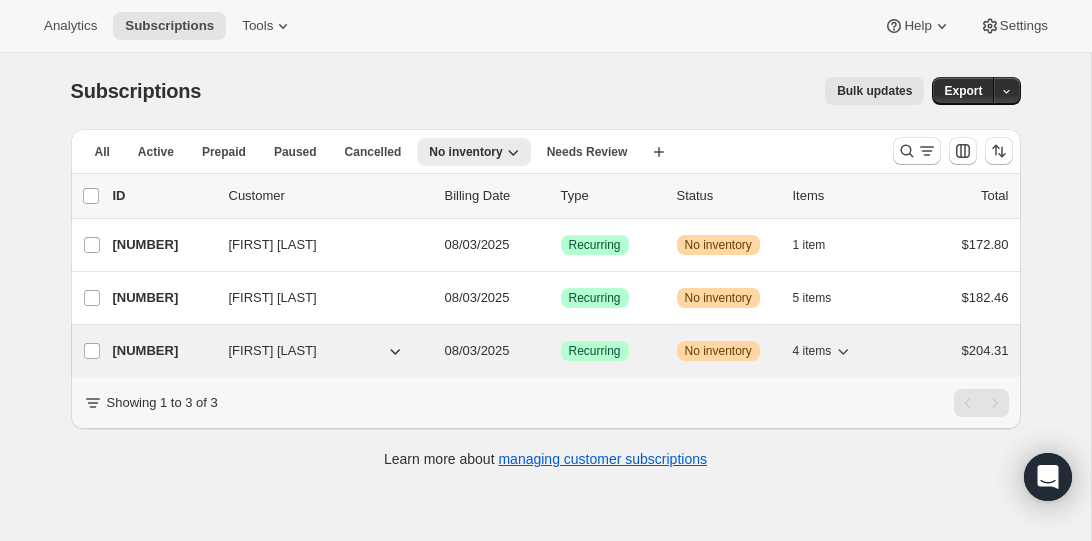 click on "[NUMBER]" at bounding box center (163, 351) 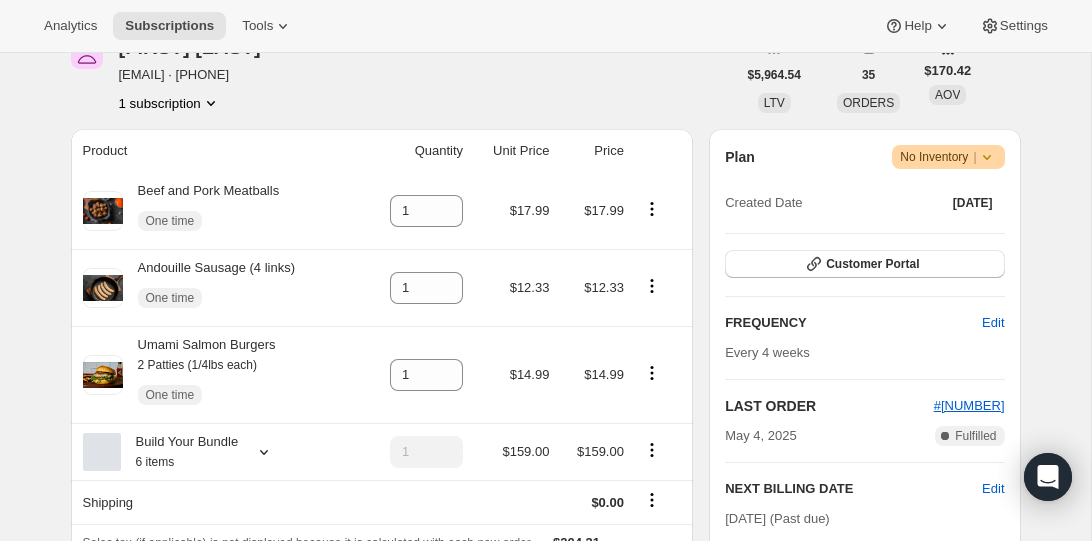 scroll, scrollTop: 282, scrollLeft: 0, axis: vertical 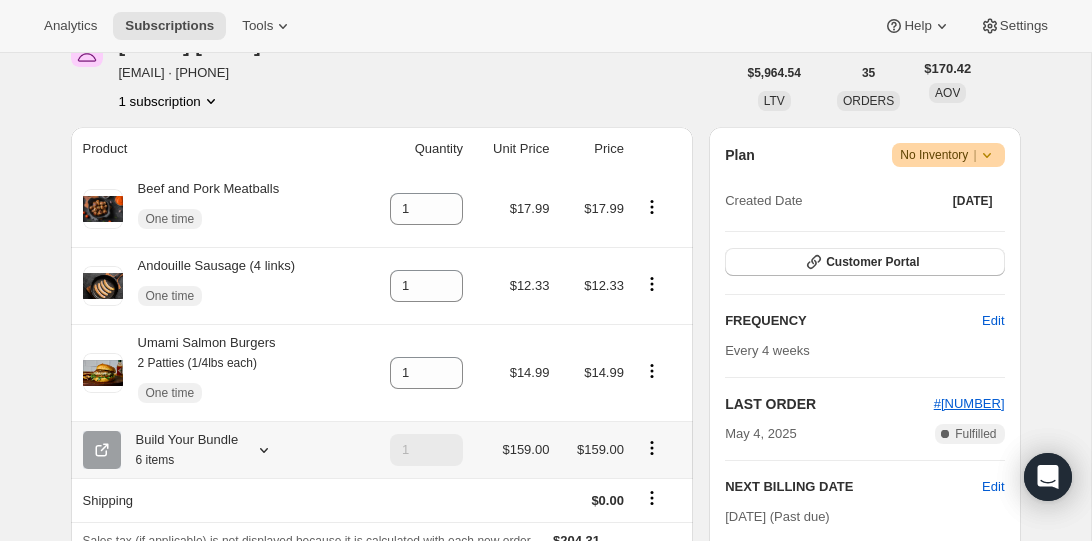 click 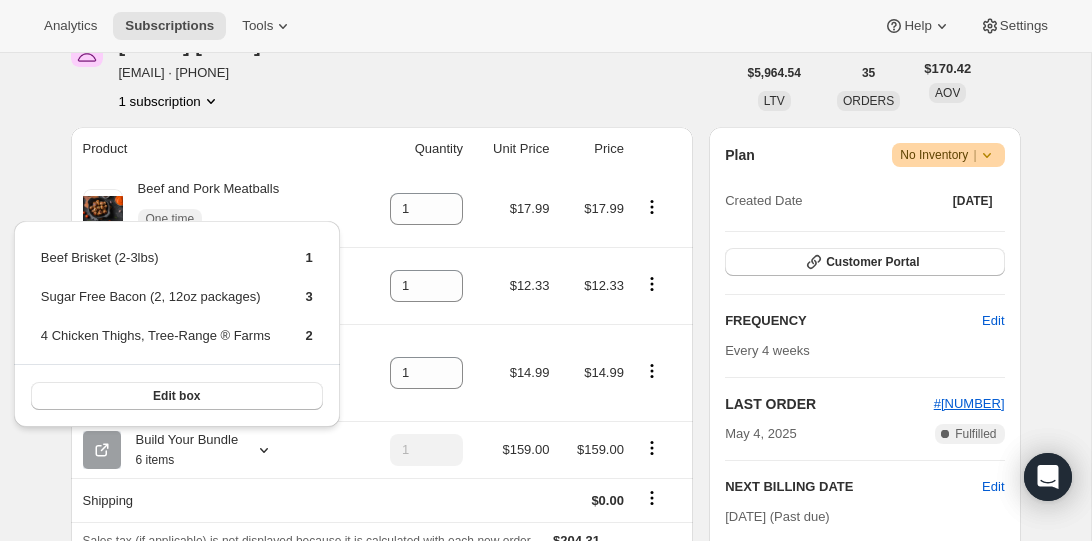 click on "Subscription #[NUMBER]. This page is ready Subscription #[NUMBER] Success Recurring Success Active Create order Subscription order was blocked because items are out of stock This order was scheduled for [DATE] and is now 6 days past due. Awtomic will retry it daily until inventory is available. If you'd like to send the order now, you can force it through and choose whether to include out-of-stock items or send a partial order. Send order now Will automatically retry order on [DATE] • [TIME] [FIRST]   [LAST] [EMAIL] · [PHONE] 1 subscription $[PRICE] LTV 35 ORDERS $[PRICE] AOV Product Quantity Unit Price Price Beef and Pork Meatballs One time 1 $17.99 $17.99 Andouille Sausage (4 links) One time 1 $12.33 $12.33 Umami Salmon Burgers 2 Patties (1/4lbs each) One time 1 $14.99 $14.99 Build Your Bundle 6 items 1 $159.00 $159.00 Shipping $0.00 Sales tax (if applicable) is not displayed because it is calculated with each new order.   $[PRICE] Apply discount Add product Order Status" at bounding box center (545, 945) 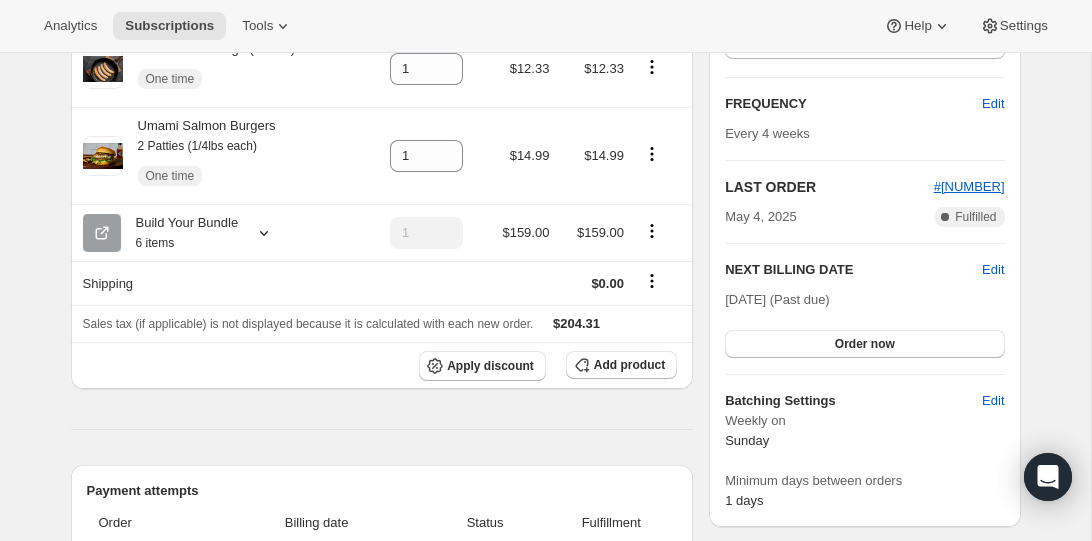 scroll, scrollTop: 351, scrollLeft: 0, axis: vertical 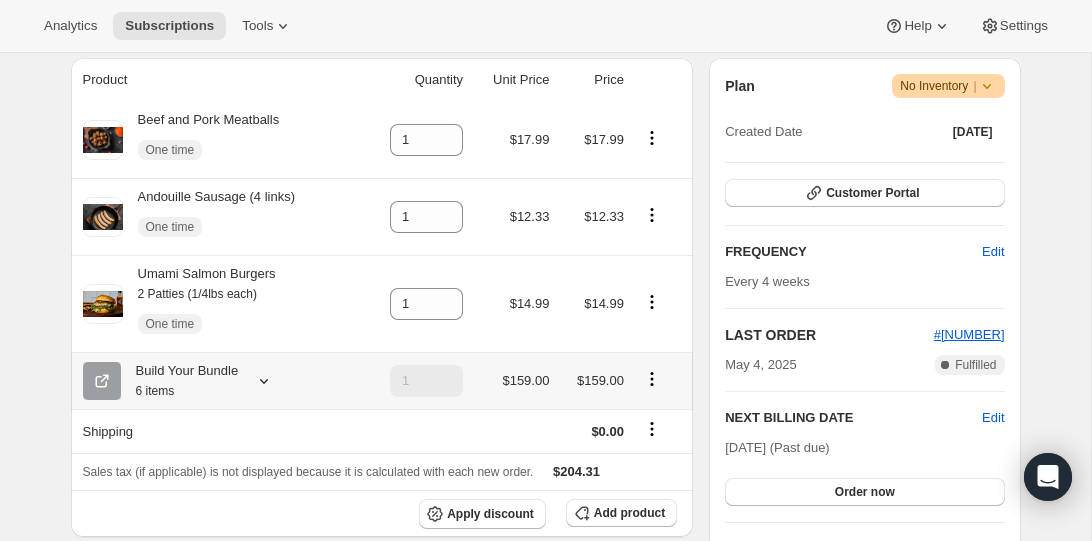 click 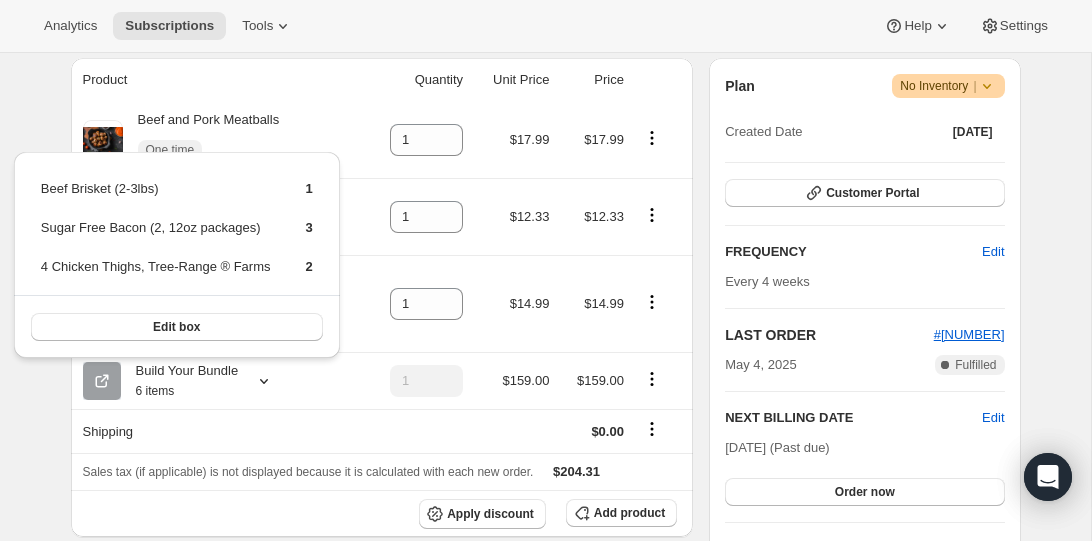 click on "Product" at bounding box center (216, 80) 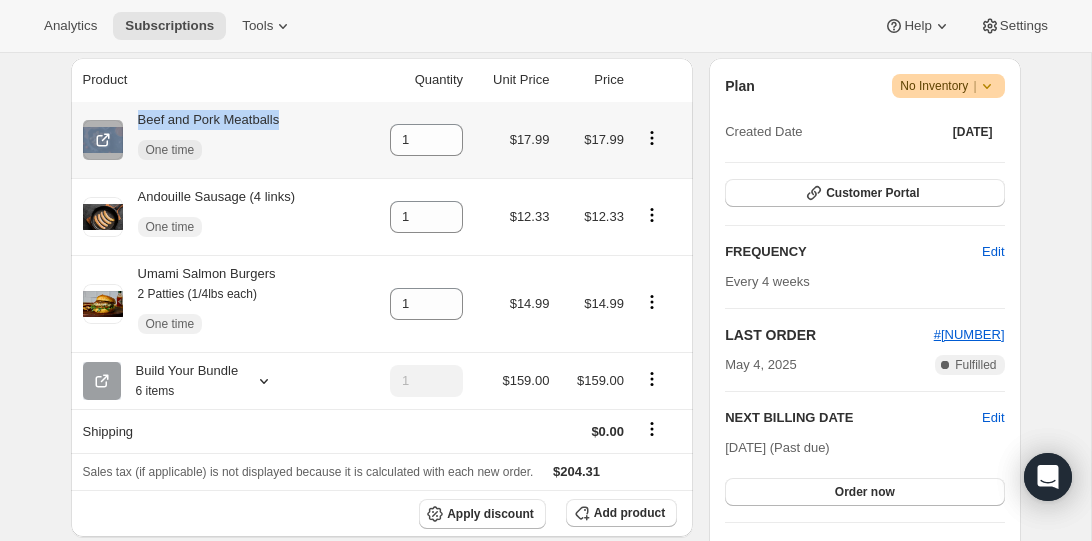drag, startPoint x: 300, startPoint y: 113, endPoint x: 113, endPoint y: 115, distance: 187.0107 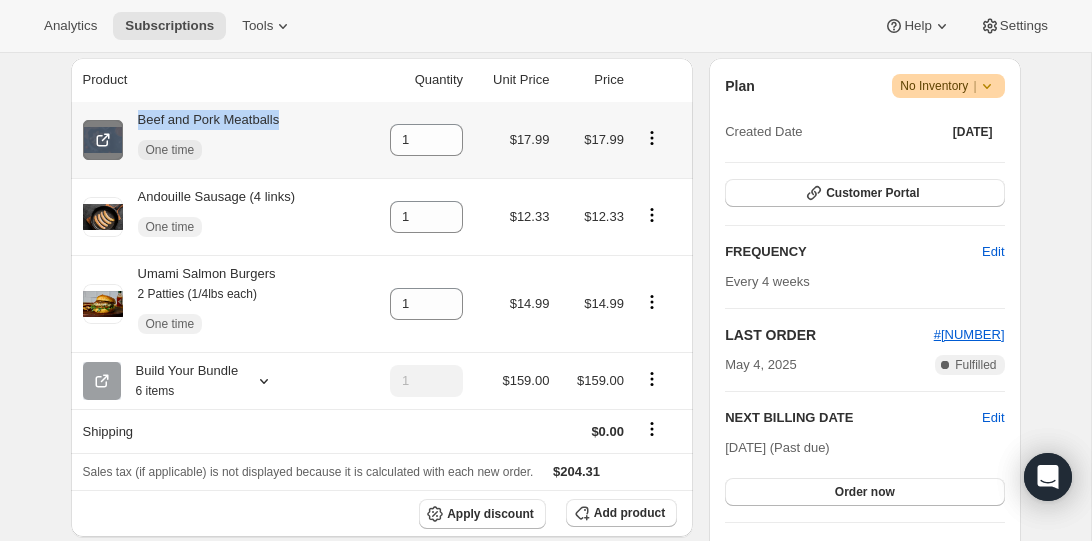 click 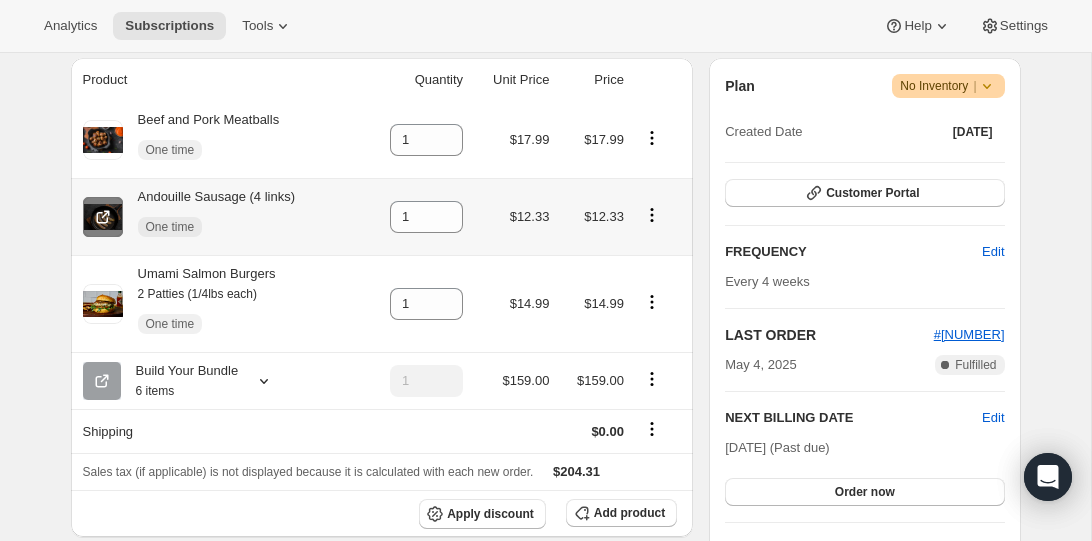click 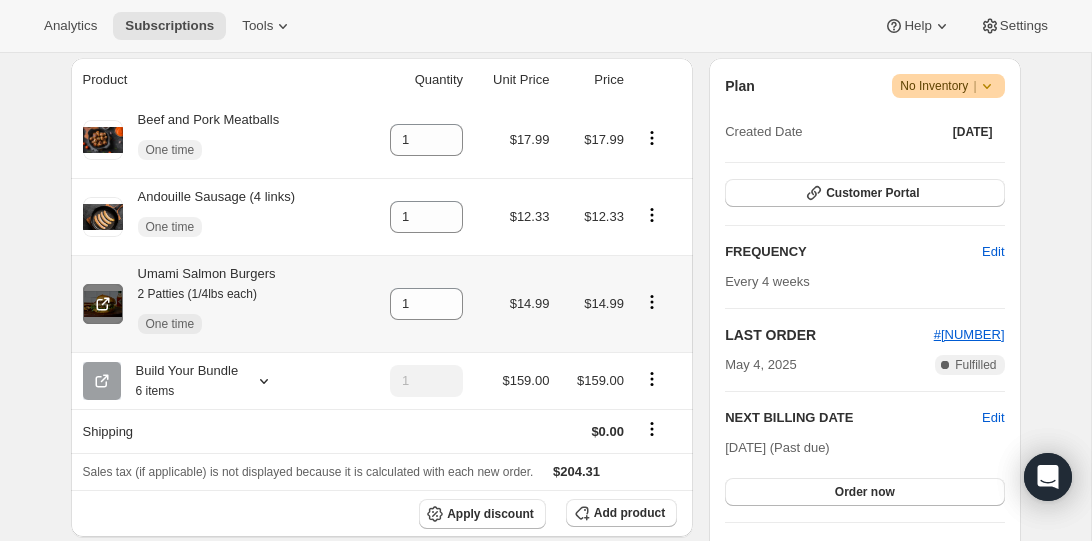 click at bounding box center [103, 304] 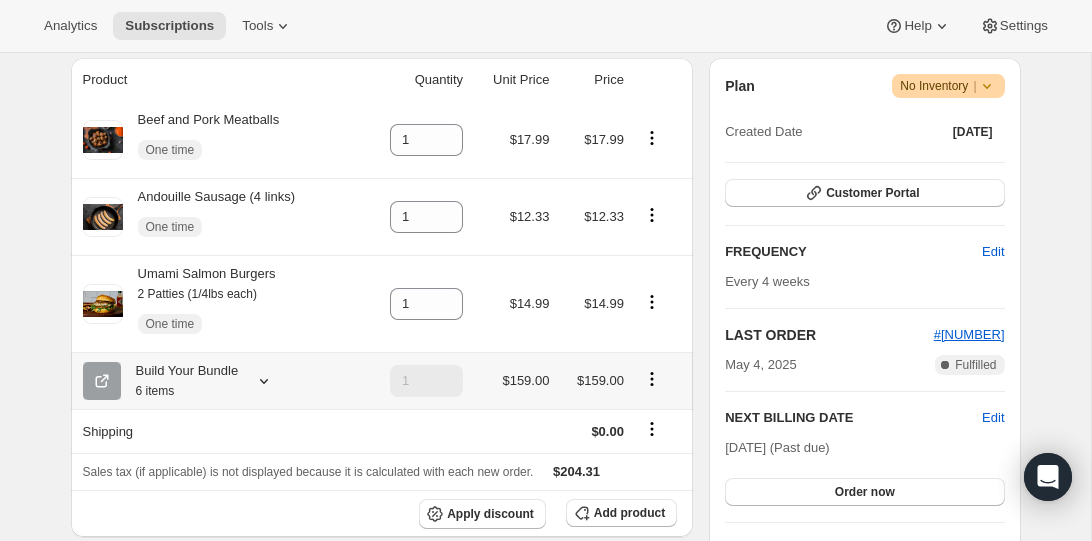 click 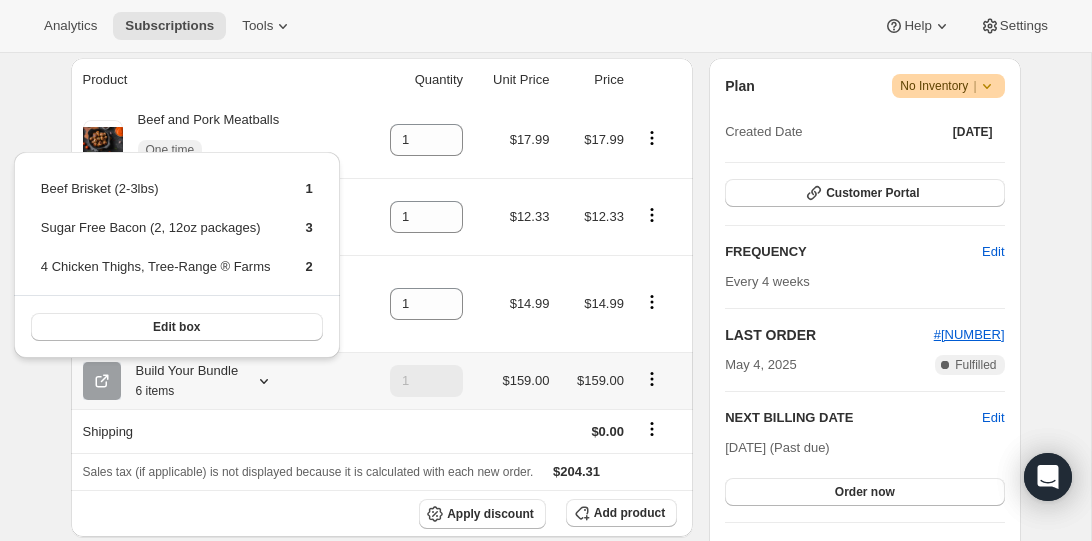 click on "Beef Brisket (2-3lbs)" at bounding box center (156, 196) 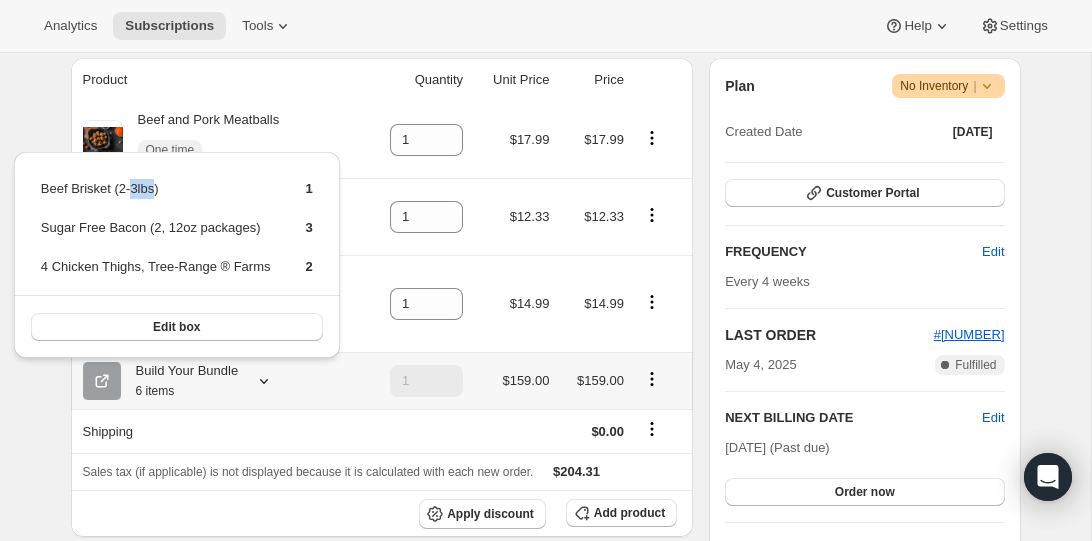 click on "[PRODUCT_NAME]" at bounding box center (156, 196) 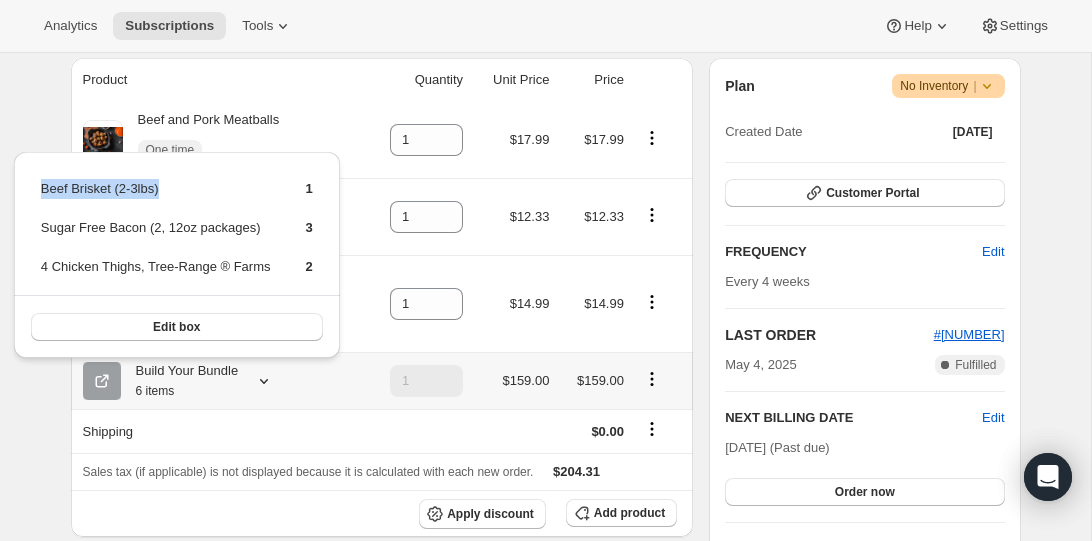 click on "[PRODUCT_NAME]" at bounding box center (156, 196) 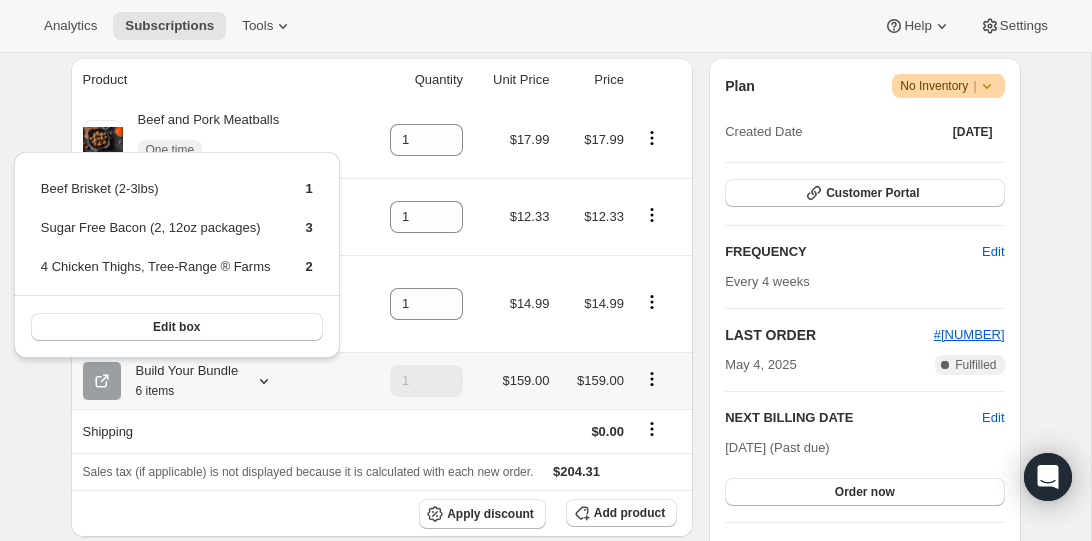 click on "Sugar Free Bacon (2, 12oz packages)" at bounding box center (156, 235) 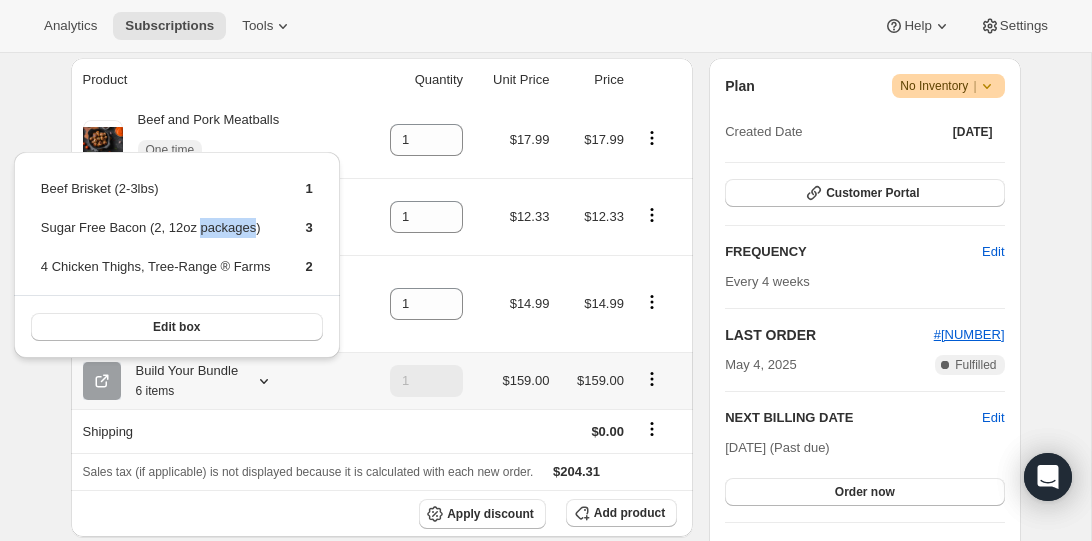 click on "Sugar Free Bacon (2, 12oz packages)" at bounding box center (156, 235) 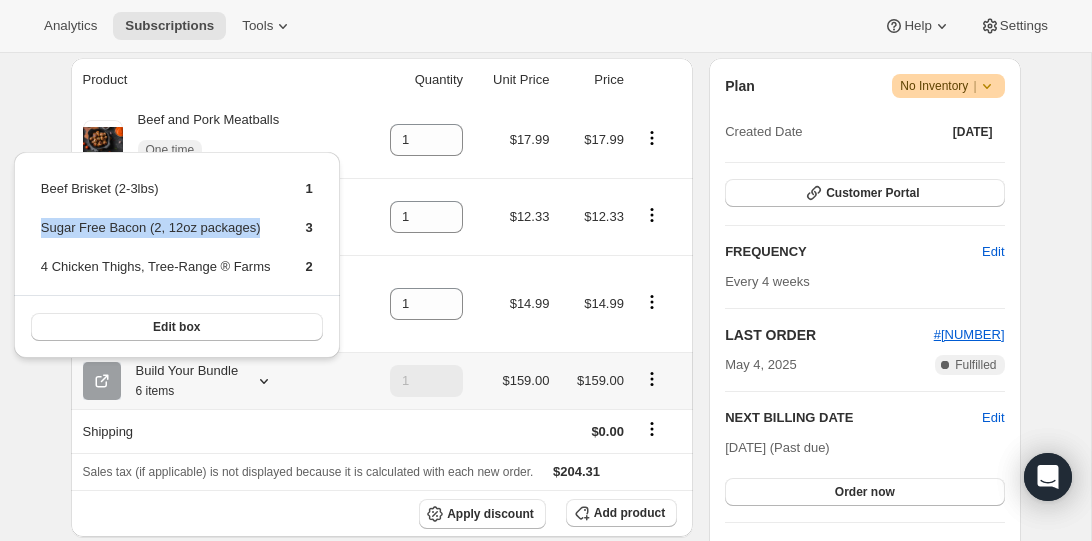 click on "Sugar Free Bacon (2, 12oz packages)" at bounding box center [156, 235] 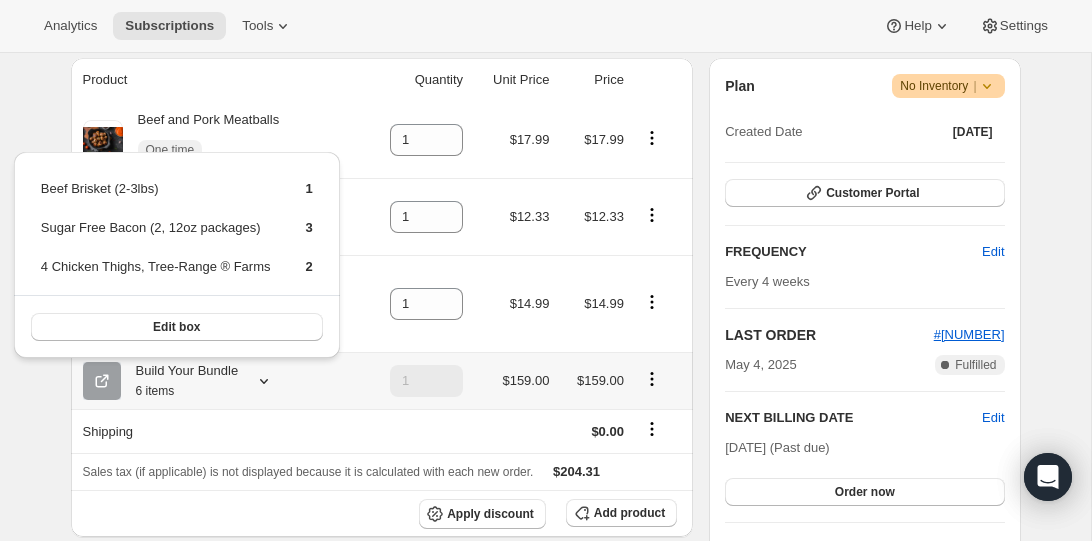 click on "[NUMBER] [PRODUCT_NAME]" at bounding box center [156, 274] 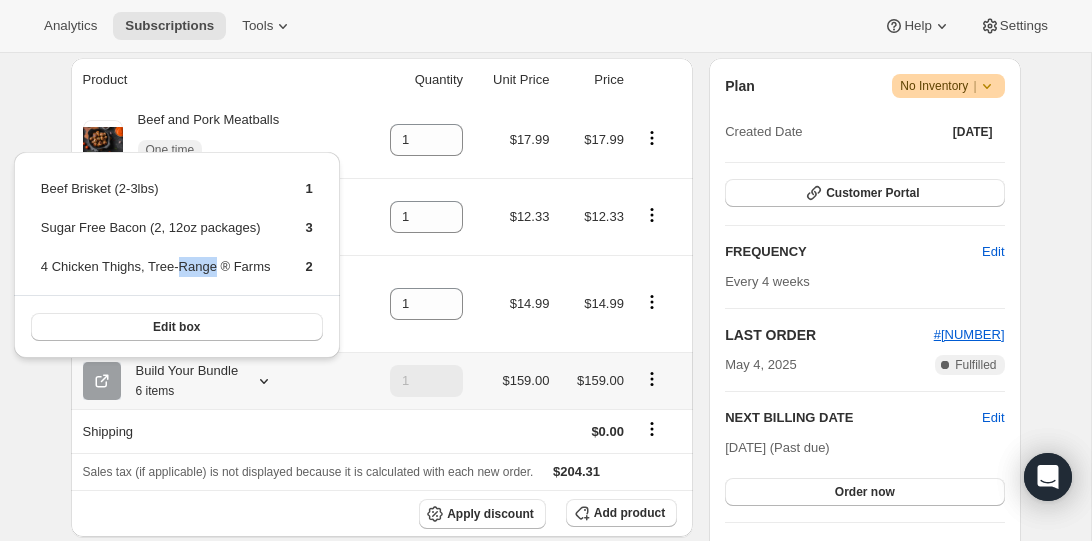 click on "[NUMBER] [PRODUCT_NAME]" at bounding box center [156, 274] 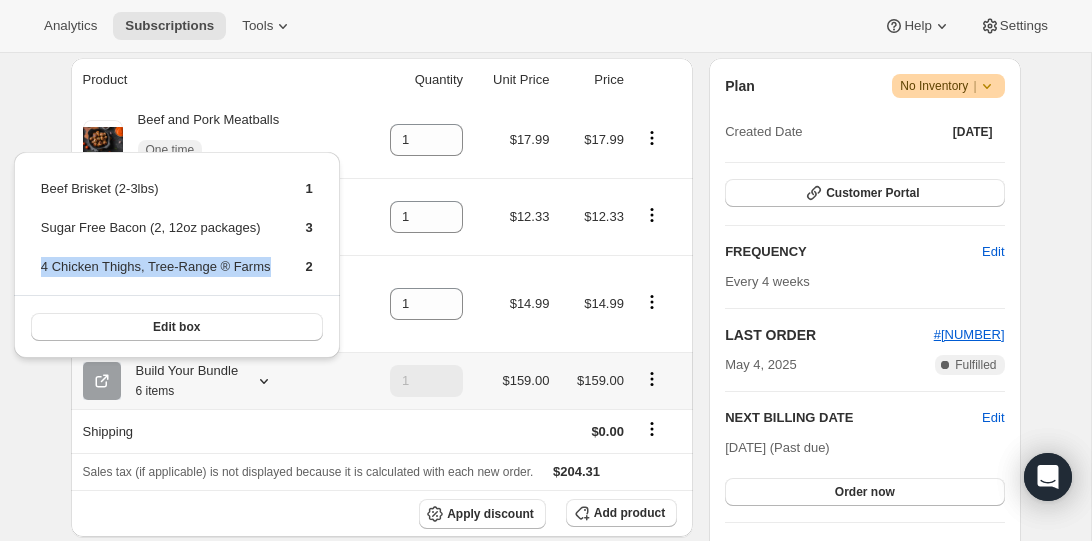 click on "[NUMBER] [PRODUCT_NAME]" at bounding box center (156, 274) 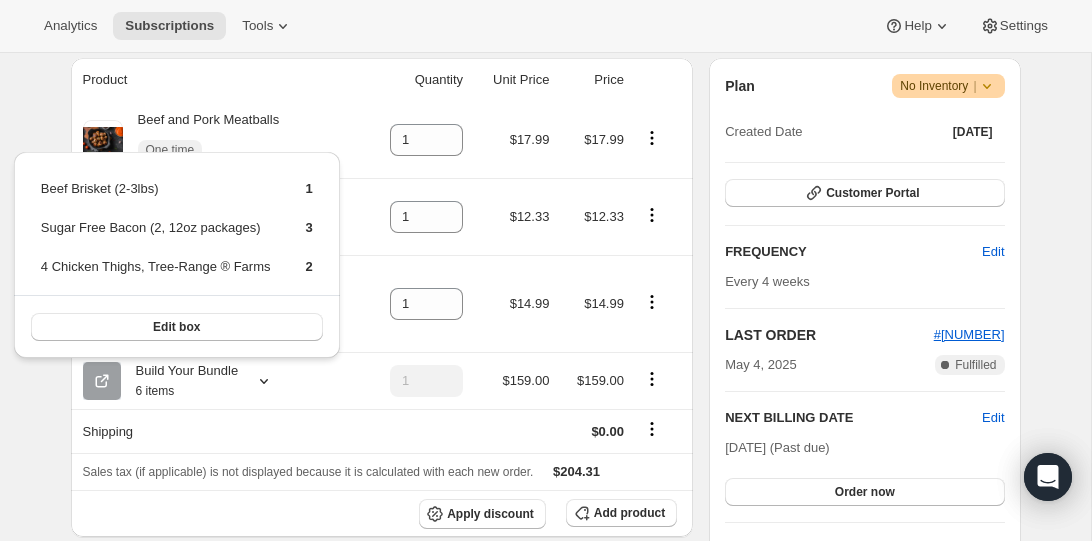 click on "Subscription #[SUBSCRIPTION_NUMBER]. This page is ready Subscription #[SUBSCRIPTION_NUMBER] Success Recurring Success Active Create order Subscription order was blocked because items are out of stock This order was scheduled for [DATE] and is now [NUMBER] days past due. Awtomic will retry it daily until inventory is available. If you'd like to send the order now, you can force it through and choose whether to include out-of-stock items or send a partial order. Send order now Will automatically retry order on [DATE] • [TIME] [FIRST]   [LAST] [EMAIL] · [PHONE] [NUMBER] subscription [PRICE] LTV [NUMBER] ORDERS [PRICE] AOV [PRODUCT_NAME] [PRODUCT_DETAILS] One time [NUMBER] [PRICE] [PRICE] [PRODUCT_NAME] [PRODUCT_DETAILS] One time [NUMBER] [PRICE] [PRICE] Build Your Bundle [NUMBER] items [NUMBER] [PRICE] [PRICE] Shipping [PRICE] Sales tax (if applicable) is not displayed because it is calculated with each new order.   [PRICE] Apply discount Add product Order Status" at bounding box center (545, 876) 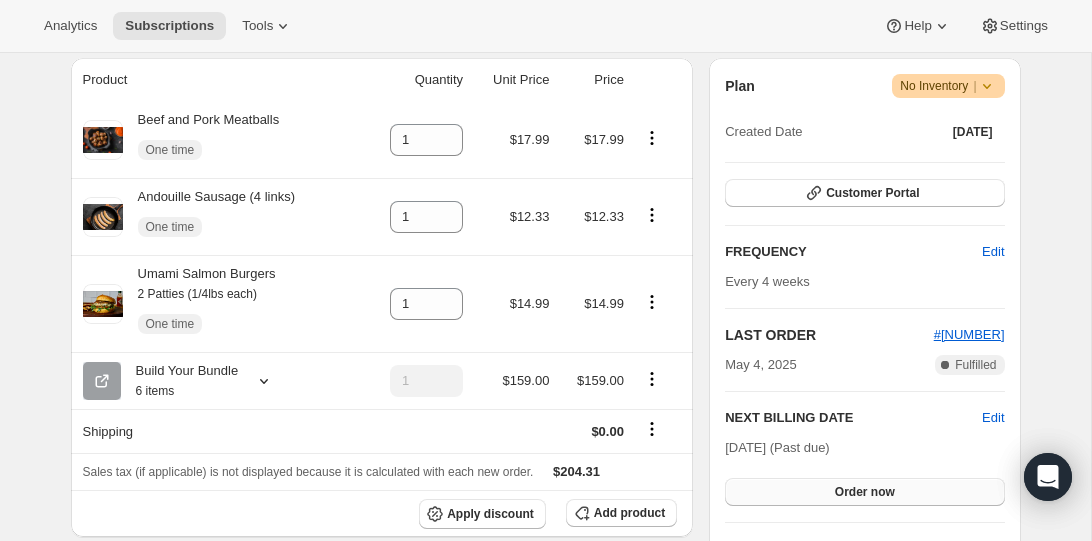 click on "Order now" at bounding box center [864, 492] 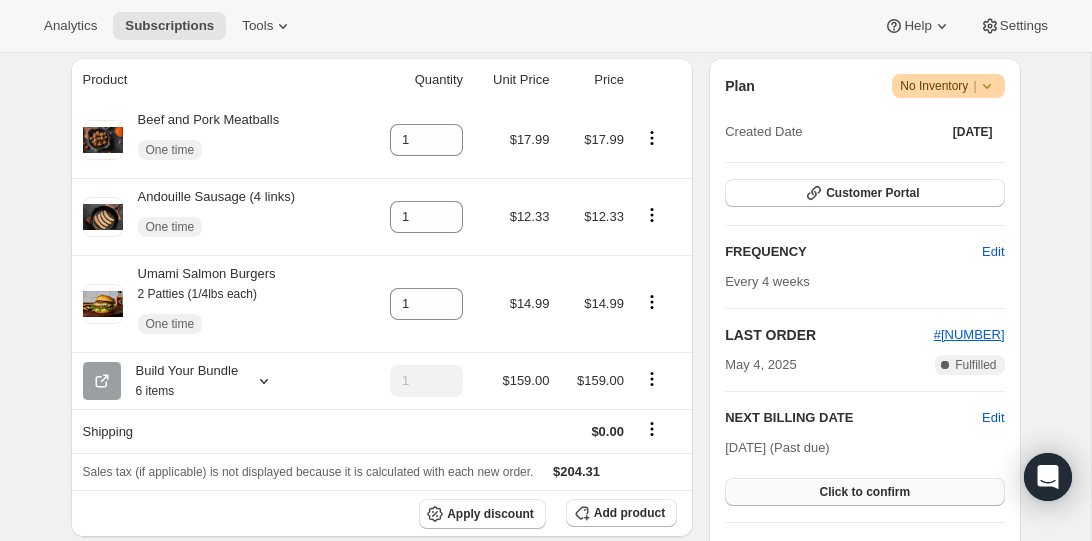 click on "Click to confirm" at bounding box center (864, 492) 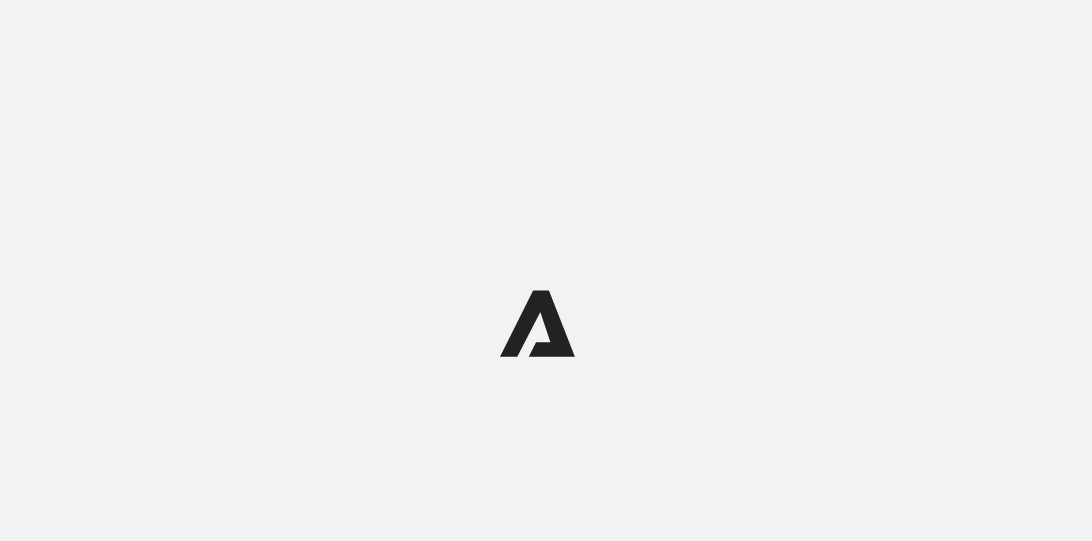 scroll, scrollTop: 0, scrollLeft: 0, axis: both 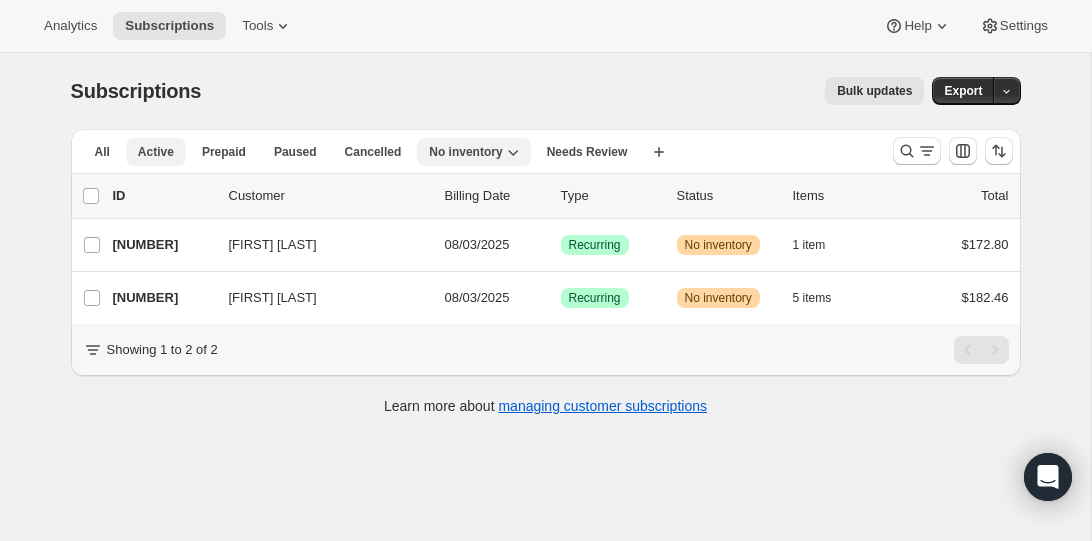 click on "Active" at bounding box center (156, 152) 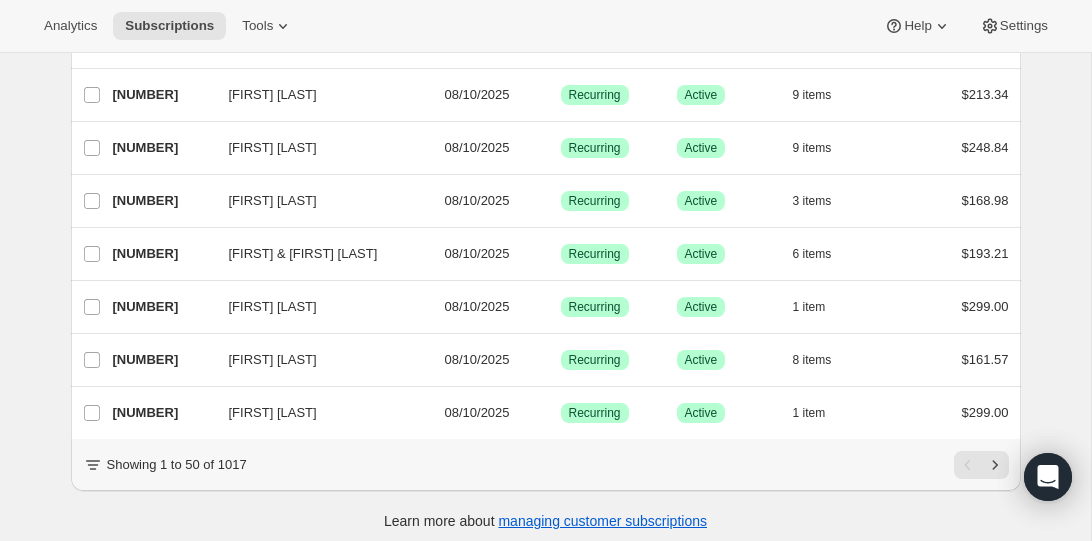 scroll, scrollTop: 2439, scrollLeft: 0, axis: vertical 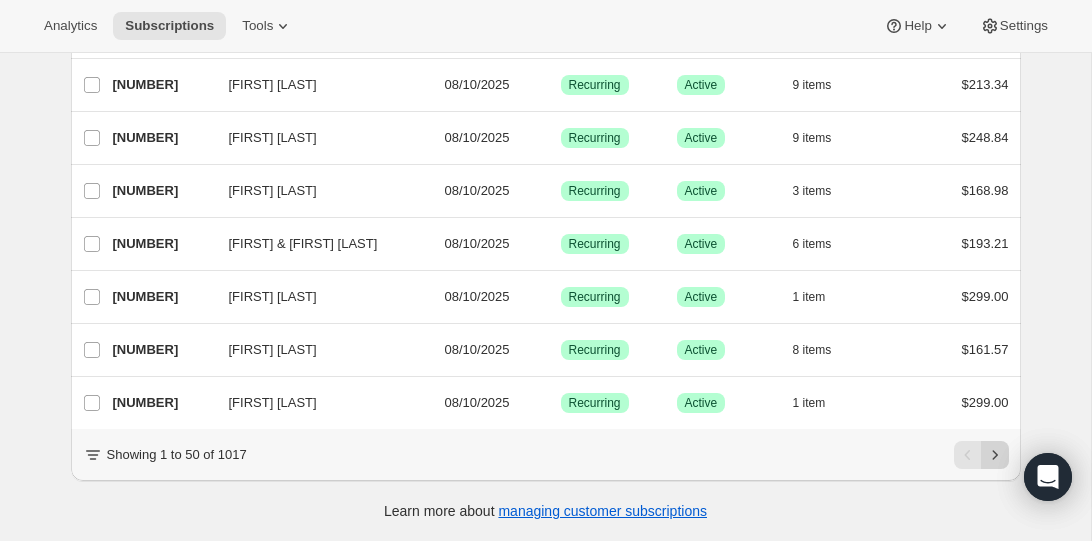 click 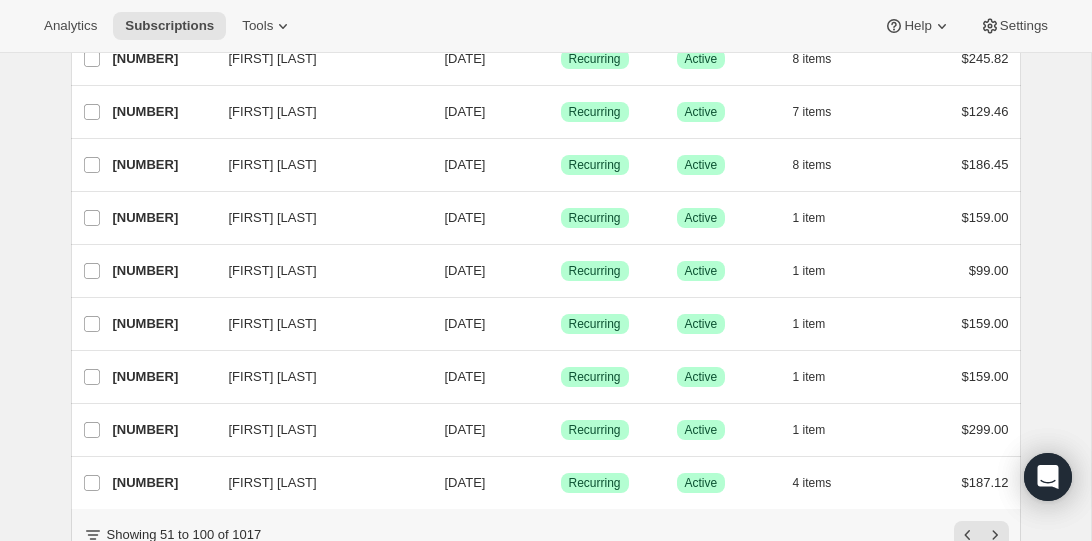 scroll, scrollTop: 2439, scrollLeft: 0, axis: vertical 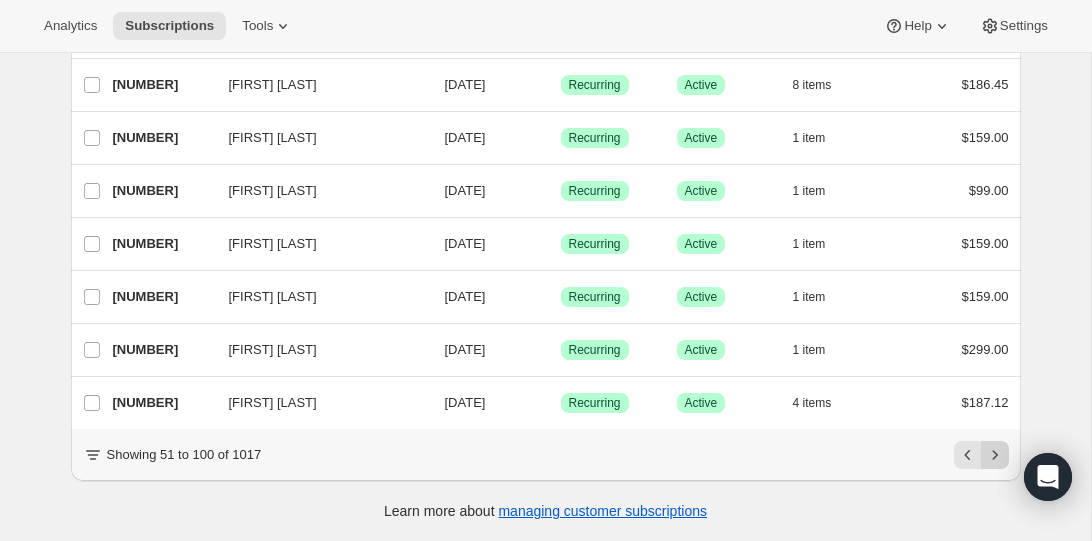 click 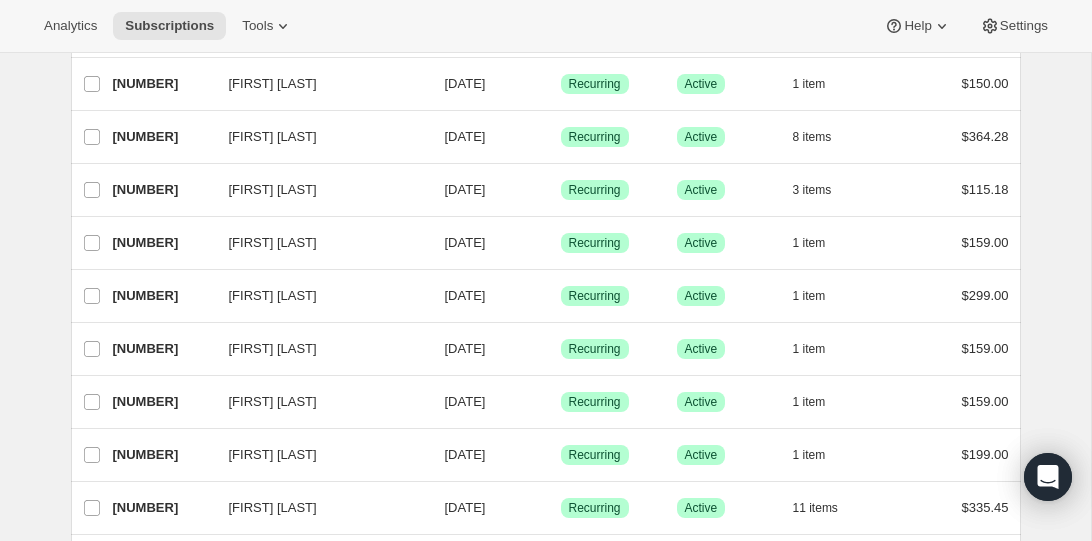 scroll, scrollTop: 2439, scrollLeft: 0, axis: vertical 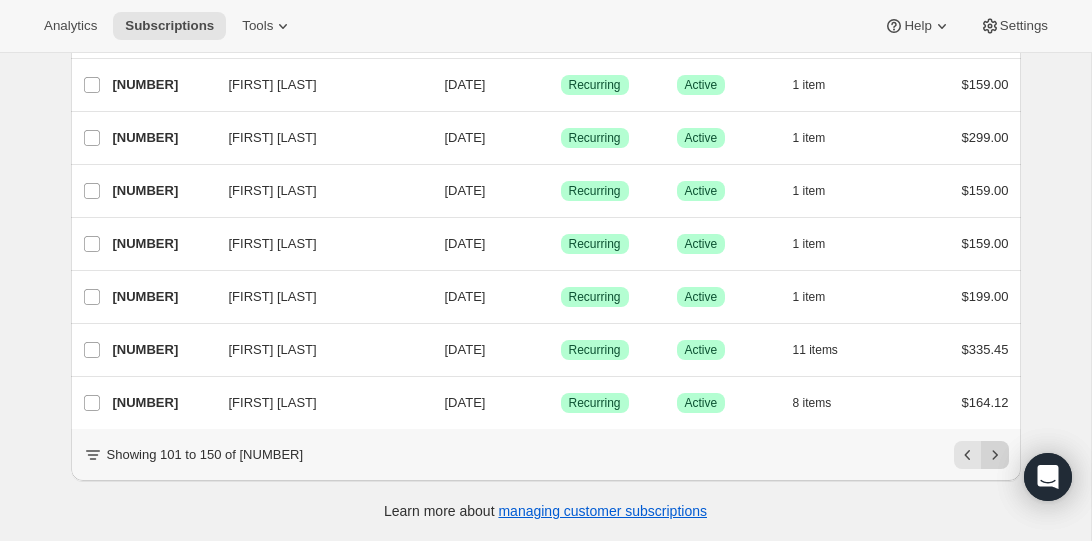 click 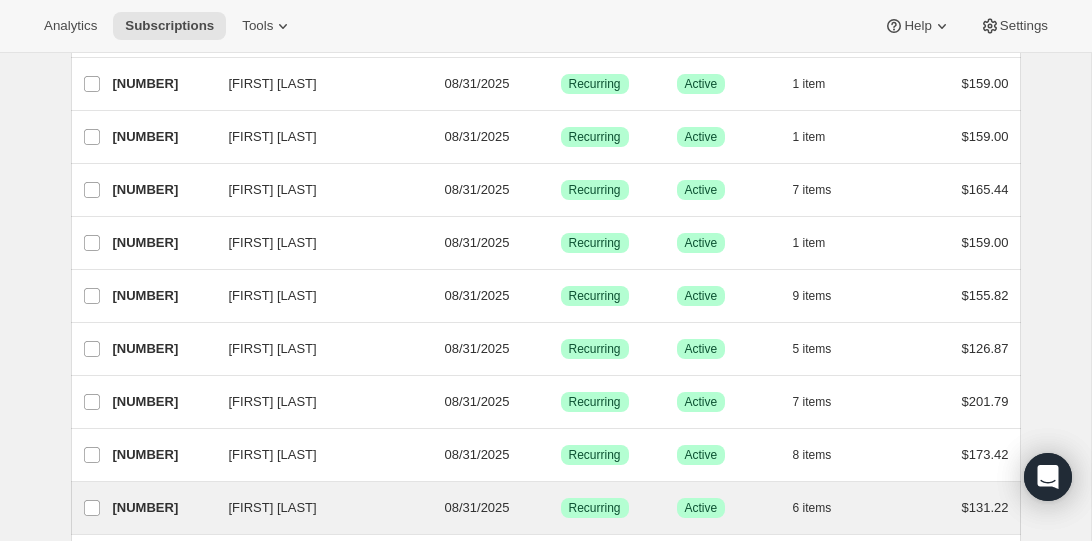 scroll, scrollTop: 2439, scrollLeft: 0, axis: vertical 